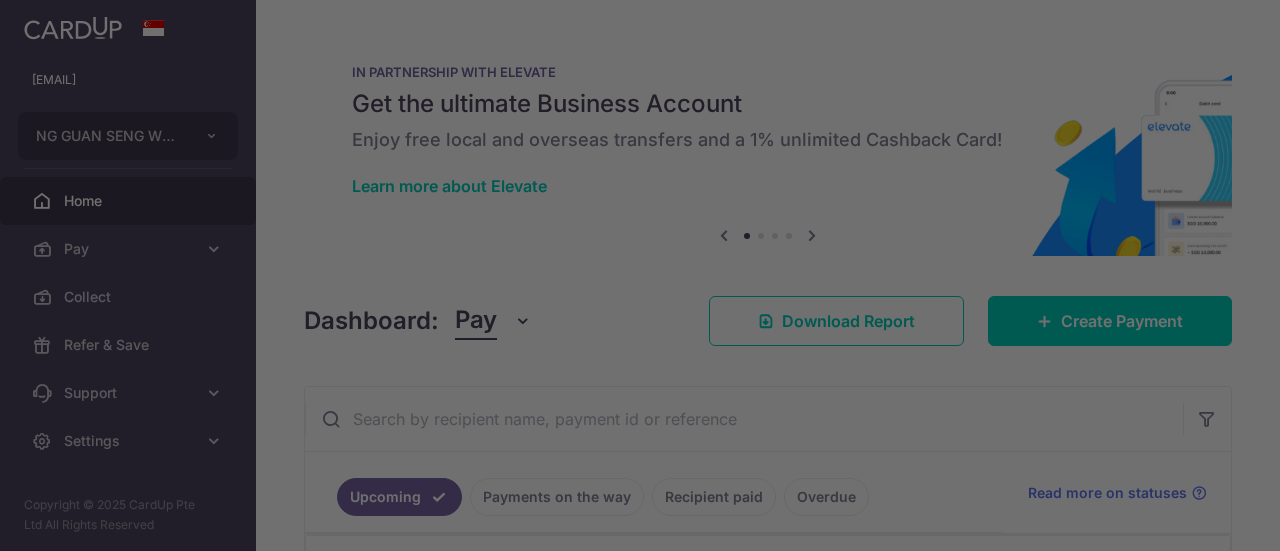 scroll, scrollTop: 0, scrollLeft: 0, axis: both 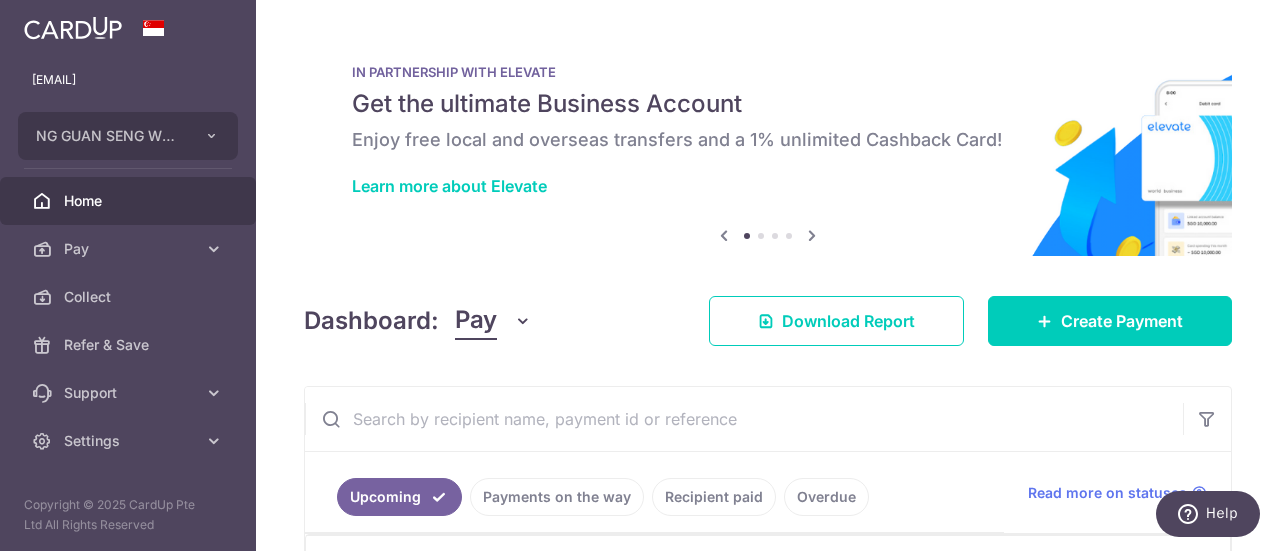 click on "IN PARTNERSHIP WITH ELEVATE
Get the ultimate Business Account
Enjoy free local and overseas transfers and a 1% unlimited Cashback Card!
Learn more about Elevate" at bounding box center [768, 132] 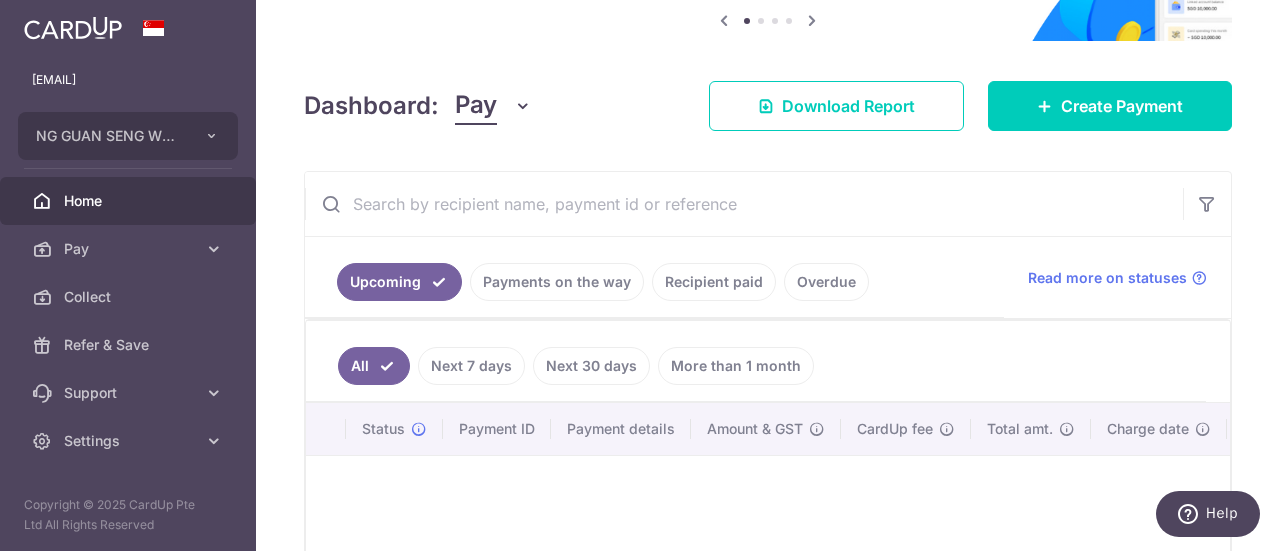 scroll, scrollTop: 210, scrollLeft: 0, axis: vertical 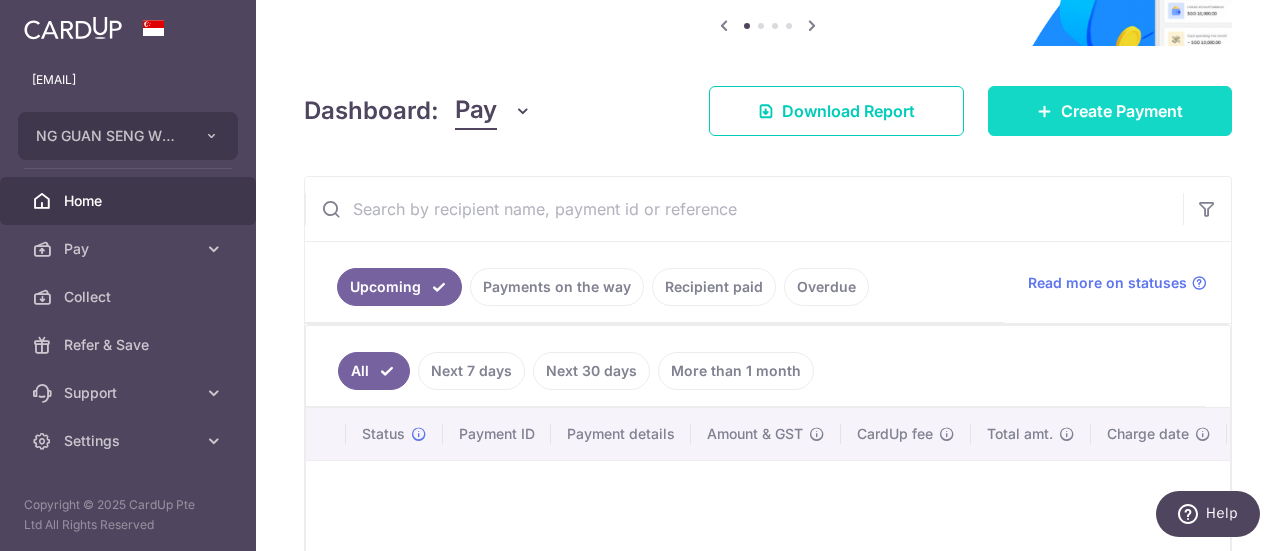 click on "Create Payment" at bounding box center (1110, 111) 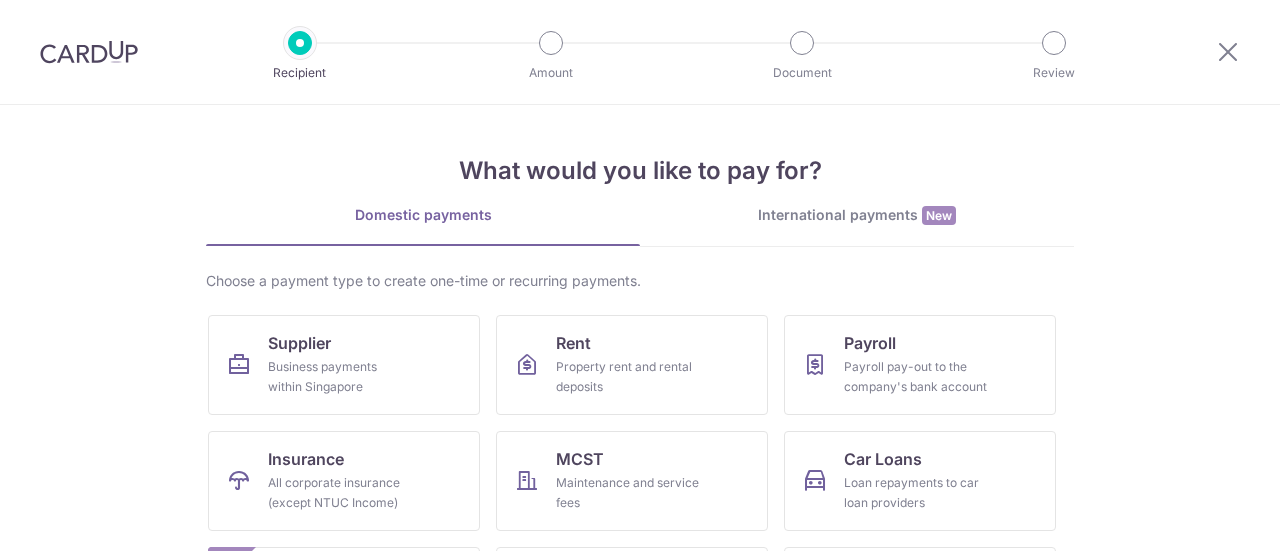 scroll, scrollTop: 0, scrollLeft: 0, axis: both 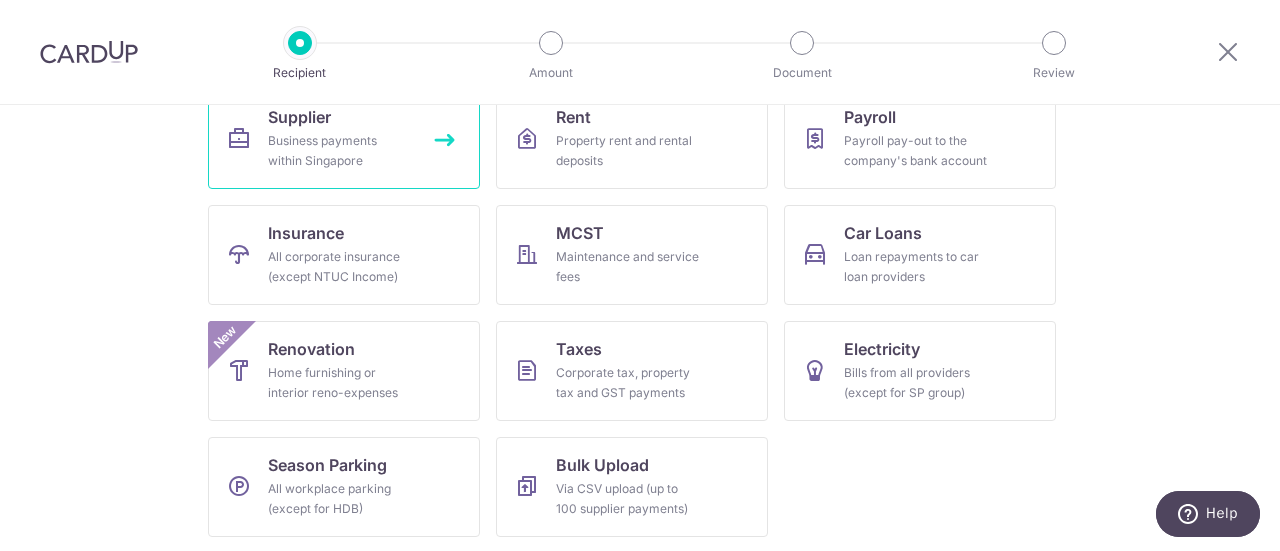 click on "Supplier Business payments within Singapore" at bounding box center (344, 139) 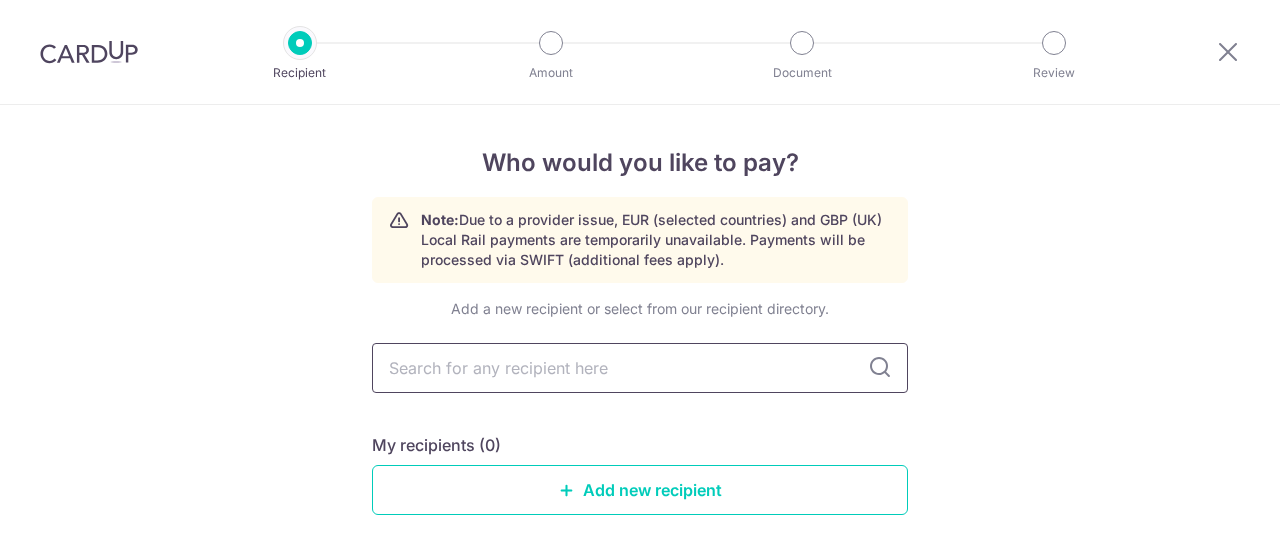 scroll, scrollTop: 0, scrollLeft: 0, axis: both 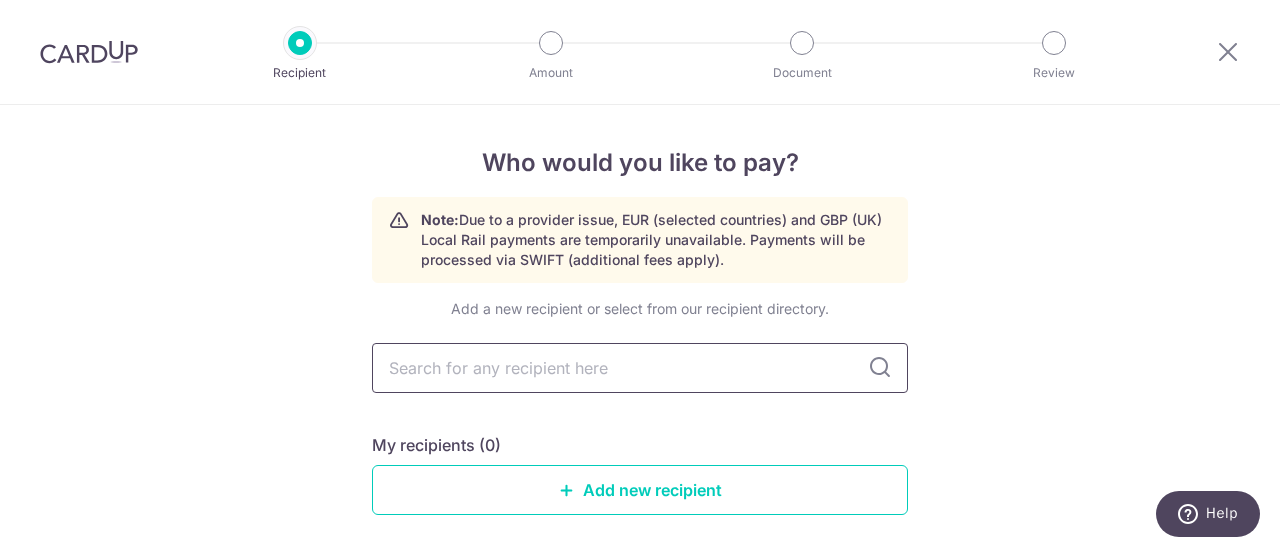 click at bounding box center (640, 368) 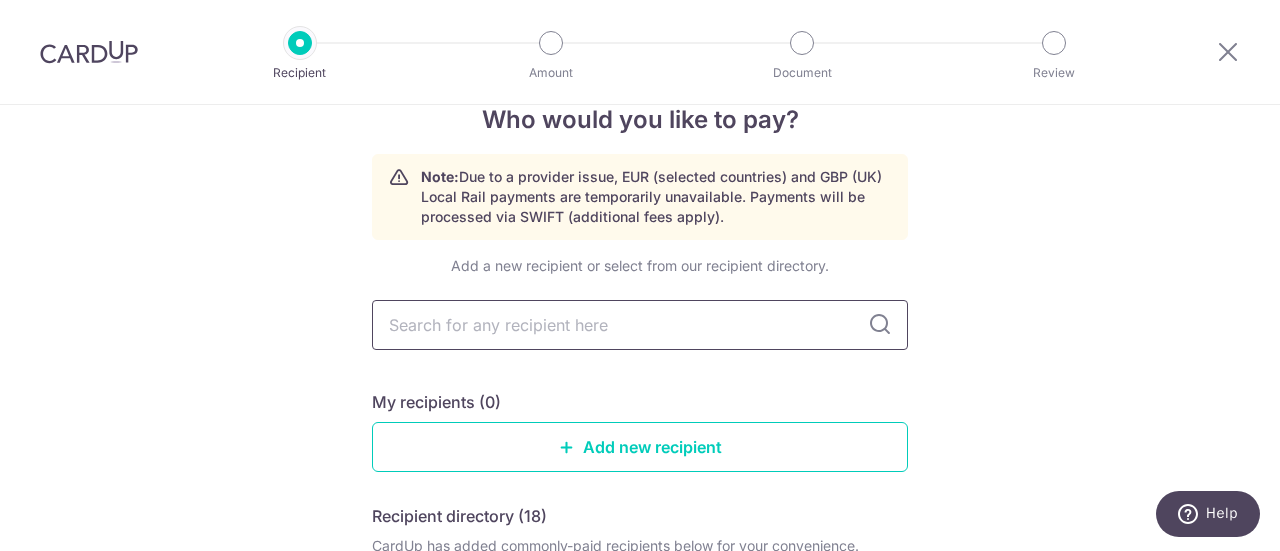 scroll, scrollTop: 46, scrollLeft: 0, axis: vertical 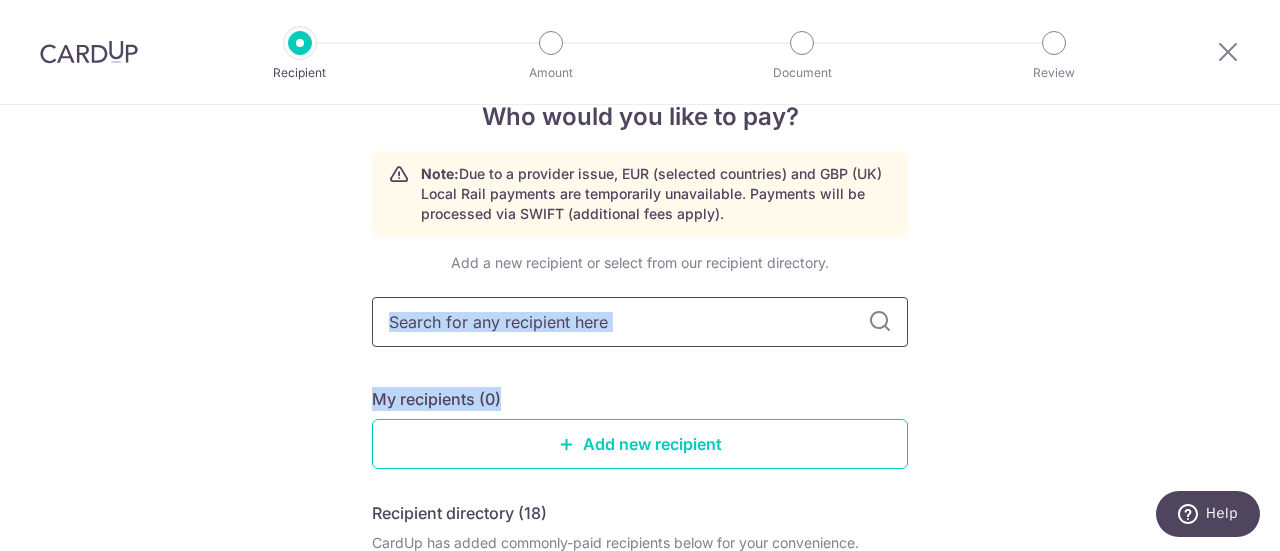 drag, startPoint x: 515, startPoint y: 359, endPoint x: 600, endPoint y: 330, distance: 89.81091 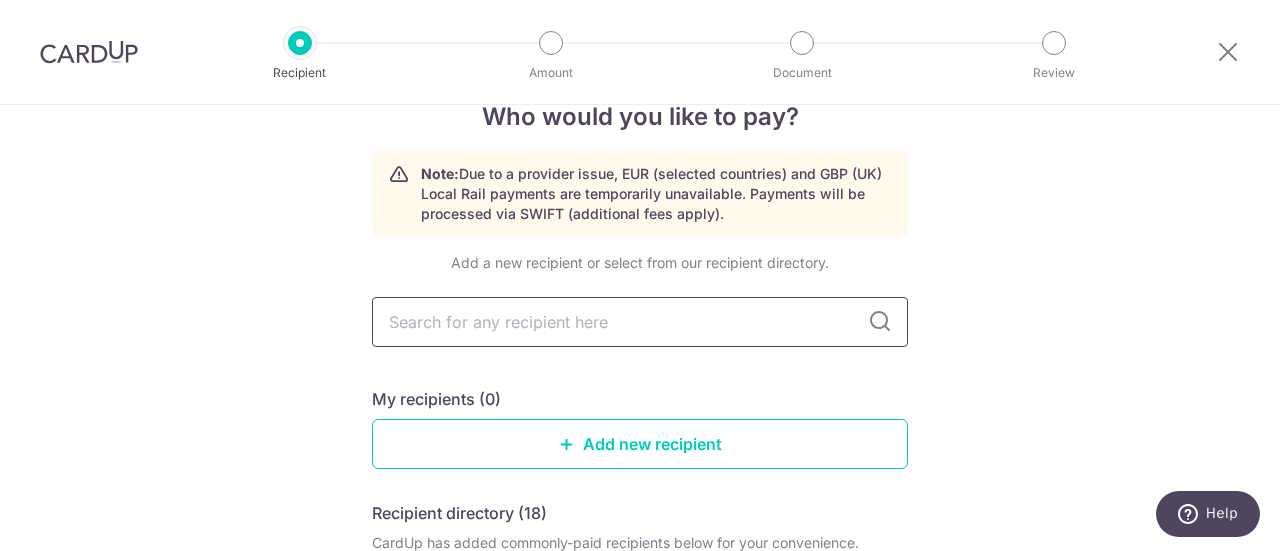 drag, startPoint x: 600, startPoint y: 330, endPoint x: 591, endPoint y: 344, distance: 16.643316 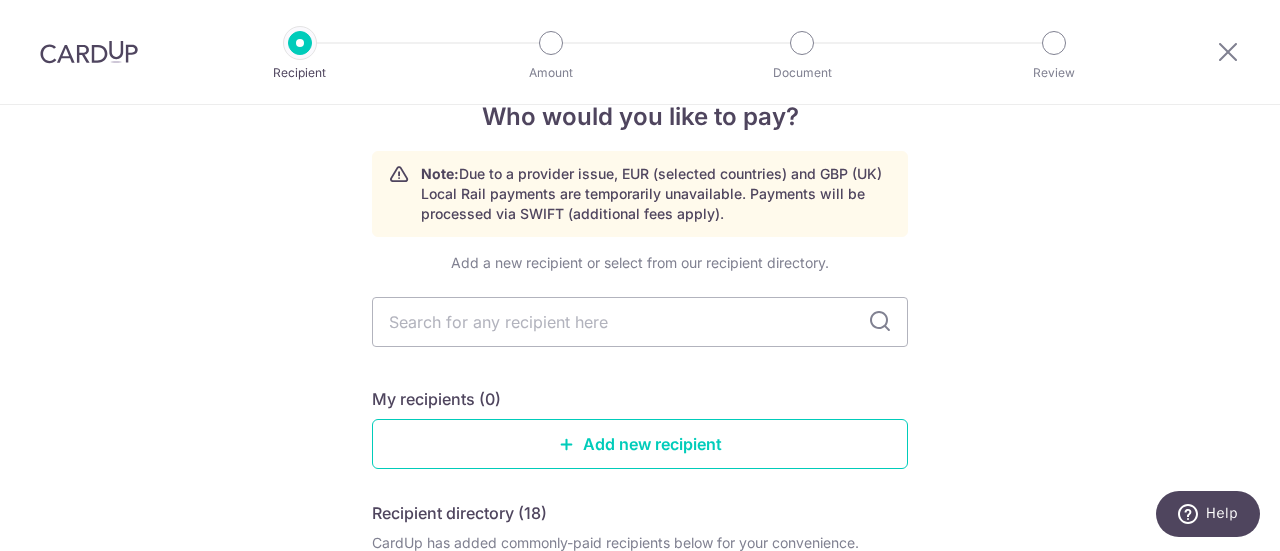 click on "Who would you like to pay?
Note:  Due to a provider issue, EUR (selected countries) and GBP (UK) Local Rail payments are temporarily unavailable. Payments will be processed via SWIFT (additional fees apply).
Add a new recipient or select from our recipient directory.
My recipients (0)
Add new recipient
Recipient directory (18)
CardUp has added commonly-paid recipients below for your convenience.
Air Sea Logistics Pte Ltd
Bank Name & SWIFT/BIC:
Bank of China | SWIFT: BKCHSGSGXXX
Account No:
650090011938550
View" at bounding box center [640, 1433] 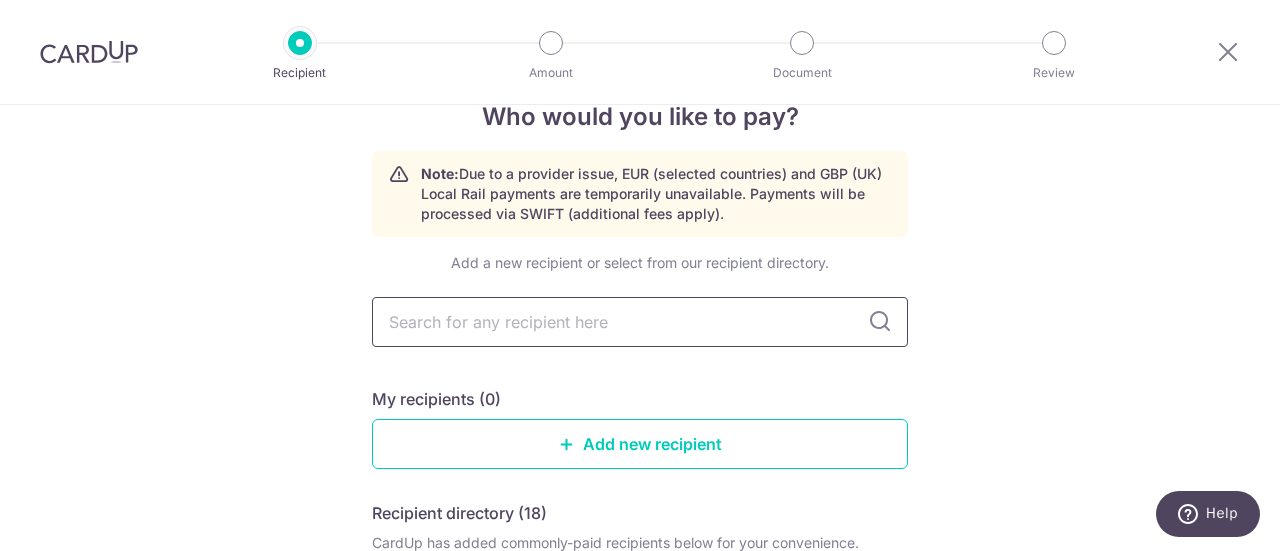 drag, startPoint x: 227, startPoint y: 307, endPoint x: 522, endPoint y: 319, distance: 295.24396 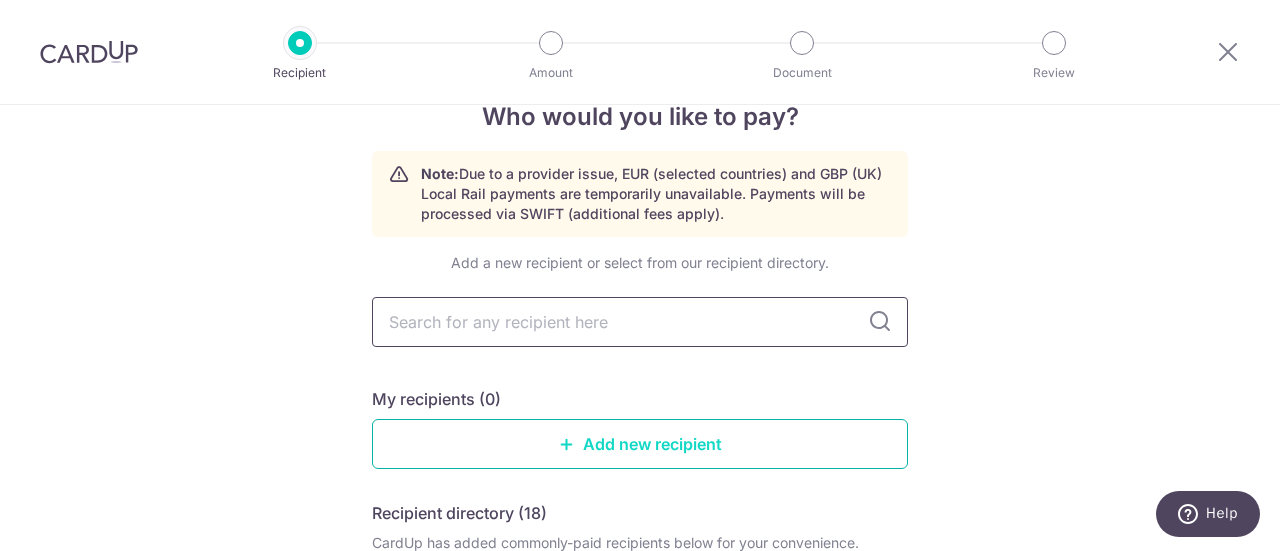drag, startPoint x: 522, startPoint y: 319, endPoint x: 546, endPoint y: 437, distance: 120.41595 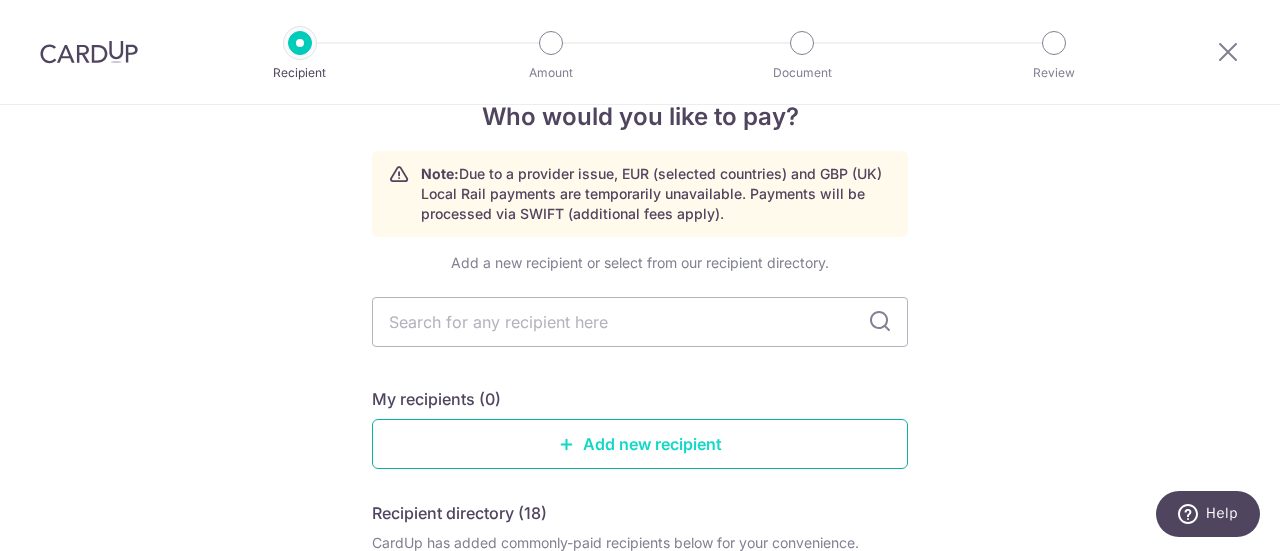 click on "Add new recipient" at bounding box center (640, 444) 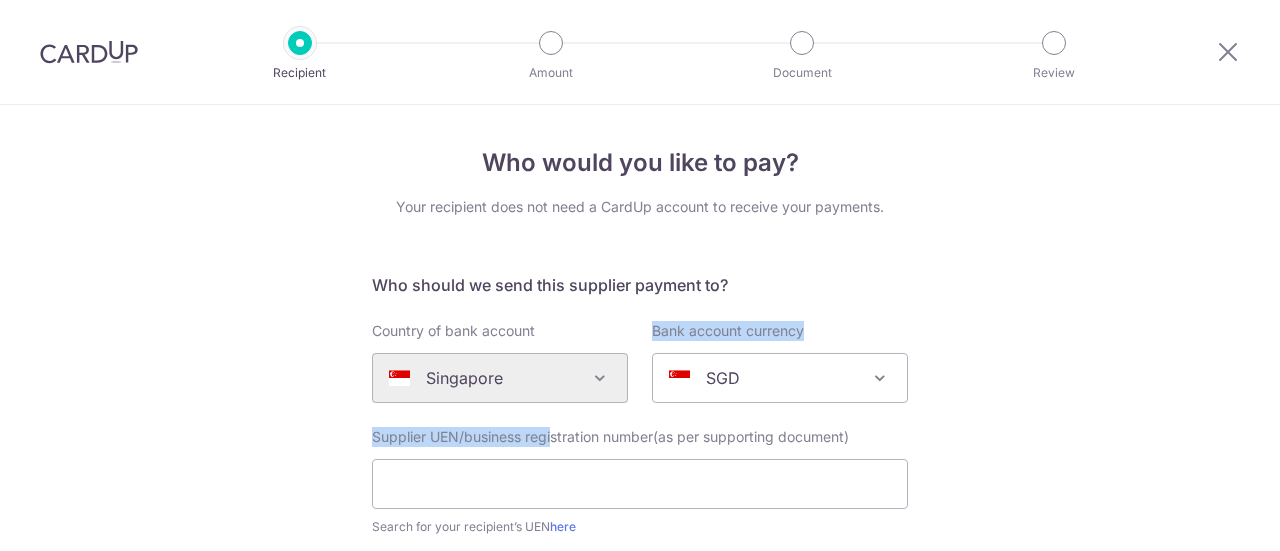 click on "Who should we send this supplier payment to?
Country of bank account
Algeria
Andorra
Angola
Anguilla
Argentina
Armenia
Aruba
Australia
Austria
Azerbaijan
Bahrain
Bangladesh
Belgium
Bolivia
Bosnia and Herzegovina
Brazil
British Virgin Islands
Bulgaria
Canada
Chile
China
Colombia
Costa Rica
Croatia
Cyprus
Czech Republic
Denmark
Dominica
Dominican Republic
East Timor
Ecuador
Egypt
Estonia
Faroe Islands
Fiji
Finland
France
French Guiana
French Polynesia
French Southern Territories
Georgia
Germany
Greece
Greenland
Grenada
Guernsey
Guyana
Honduras
Hong Kong
Hungary
Iceland
India
Indonesia
Ireland
Isle of Man
Israel
Italy
Japan
Jersey
Kazakhstan
Kosovo
Kuwait
Kyrgyzstan
Latvia
Liechtenstein
Lithuania
Luxembourg
Macao
Macedonia
Malaysia
Maldives
Malta
Martinique
Mauritius" at bounding box center (640, 748) 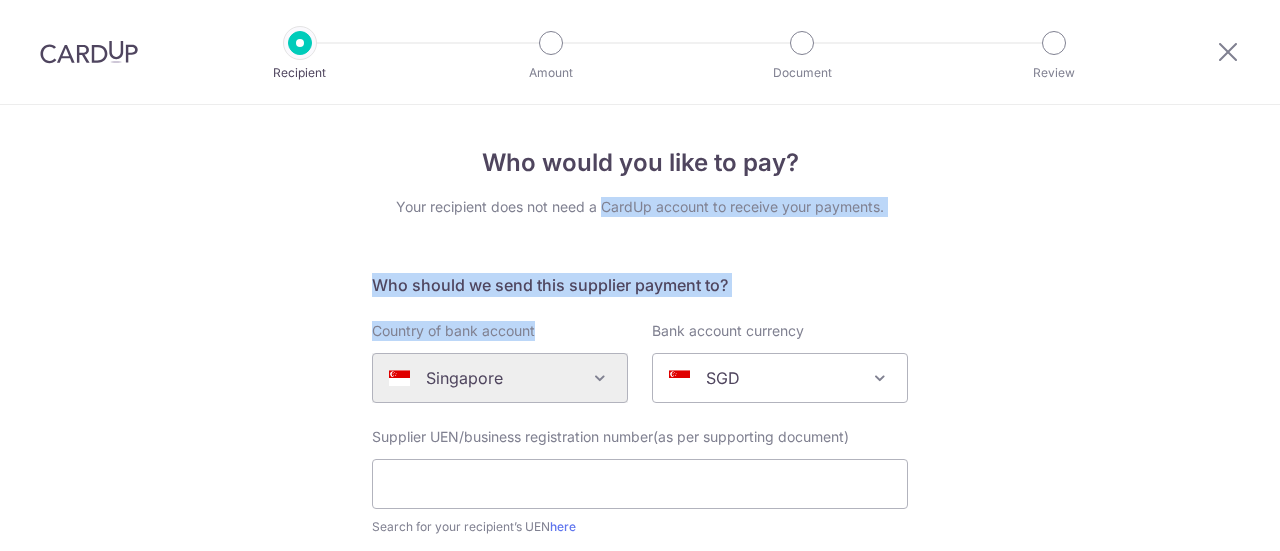 drag, startPoint x: 575, startPoint y: 331, endPoint x: 614, endPoint y: 194, distance: 142.44298 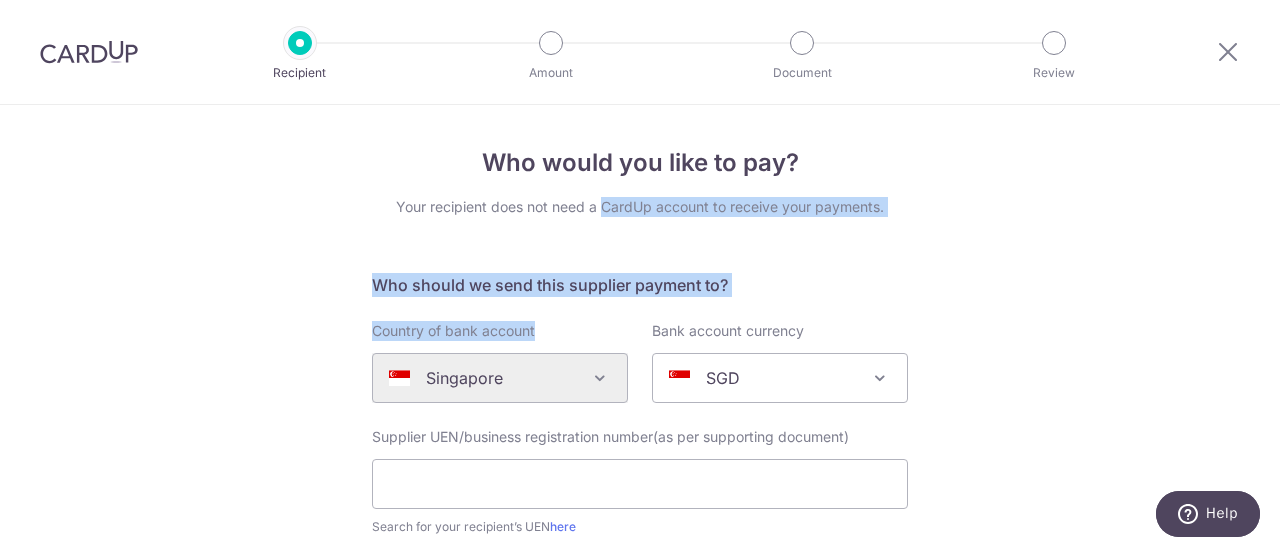 click on "Who would you like to pay?
Your recipient does not need a CardUp account to receive your payments.
Who should we send this supplier payment to?
Country of bank account
Algeria
Andorra
Angola
Anguilla
Argentina
Armenia
Aruba
Australia
Austria
Azerbaijan
Bahrain
Bangladesh
Belgium
Bolivia
Bosnia and Herzegovina
Brazil
British Virgin Islands
Bulgaria
Canada
Chile
China
Colombia
Costa Rica
Croatia
Cyprus
Czech Republic
Denmark
Dominica
Dominican Republic
East Timor
Ecuador
Egypt
Estonia
Faroe Islands
Fiji
Finland
France
French Guiana
French Polynesia
French Southern Territories
Georgia
Germany
Greece
Greenland
Grenada
Guernsey
Guyana
Honduras
Hong Kong
Hungary
Iceland
India
Indonesia
Ireland
Isle of Man
Israel
Italy
Japan
Jersey
Kazakhstan
Kosovo
Kuwait
Kyrgyzstan
Latvia" at bounding box center (640, 684) 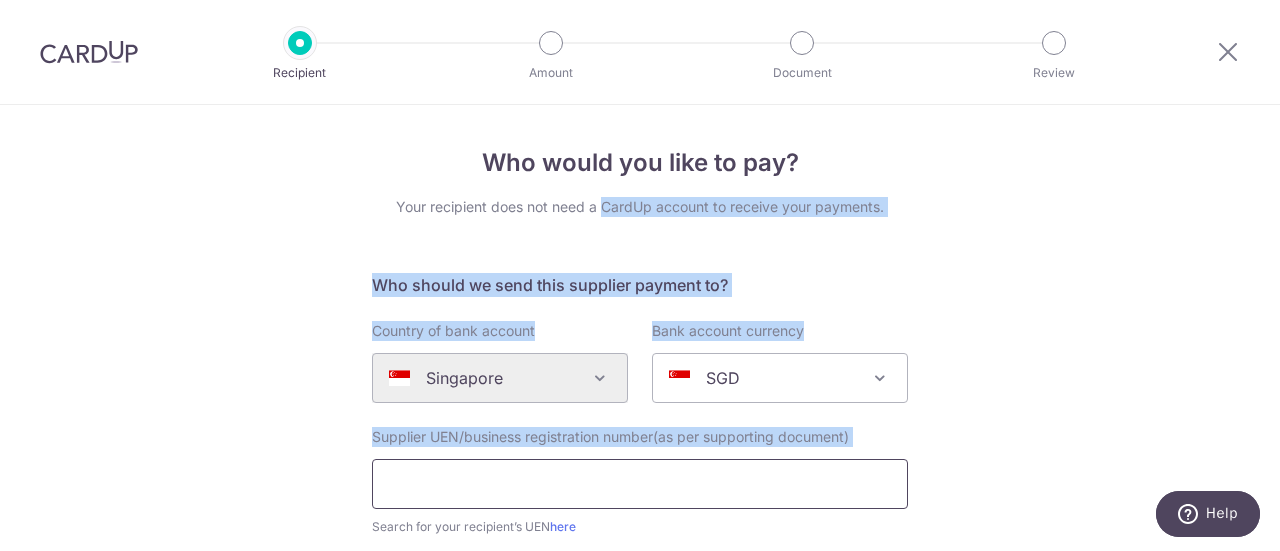 drag, startPoint x: 614, startPoint y: 194, endPoint x: 543, endPoint y: 503, distance: 317.05203 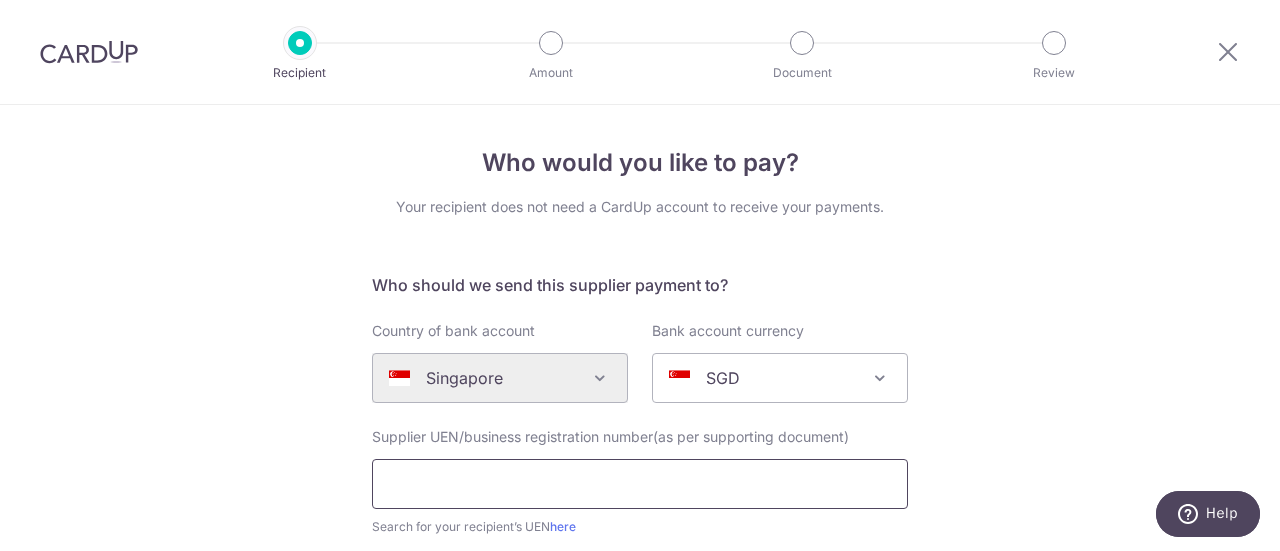 click at bounding box center [640, 484] 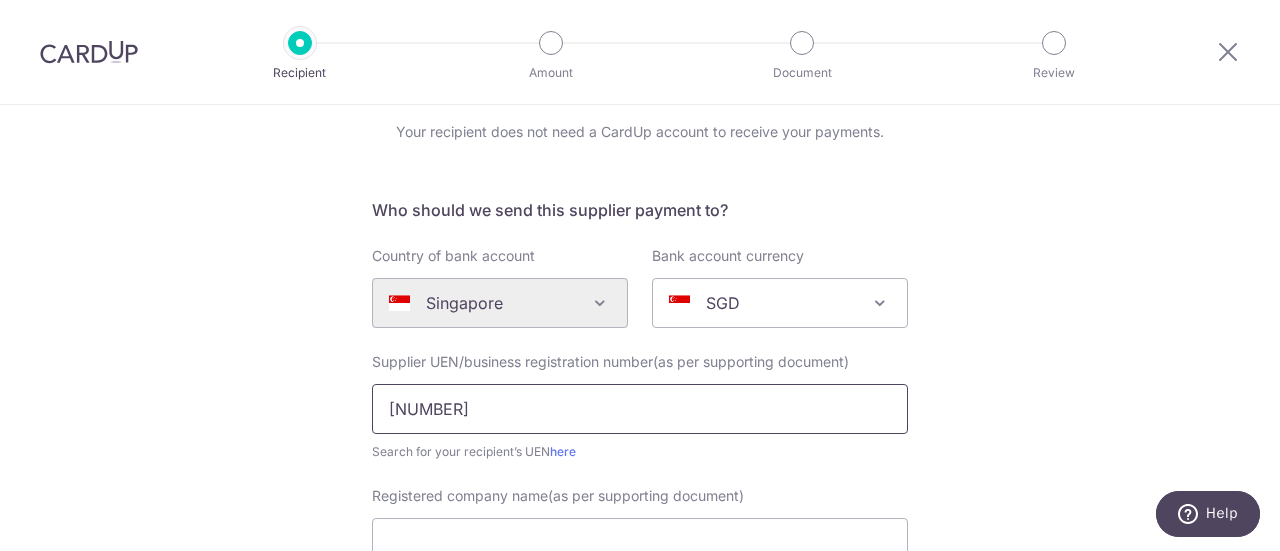 scroll, scrollTop: 76, scrollLeft: 0, axis: vertical 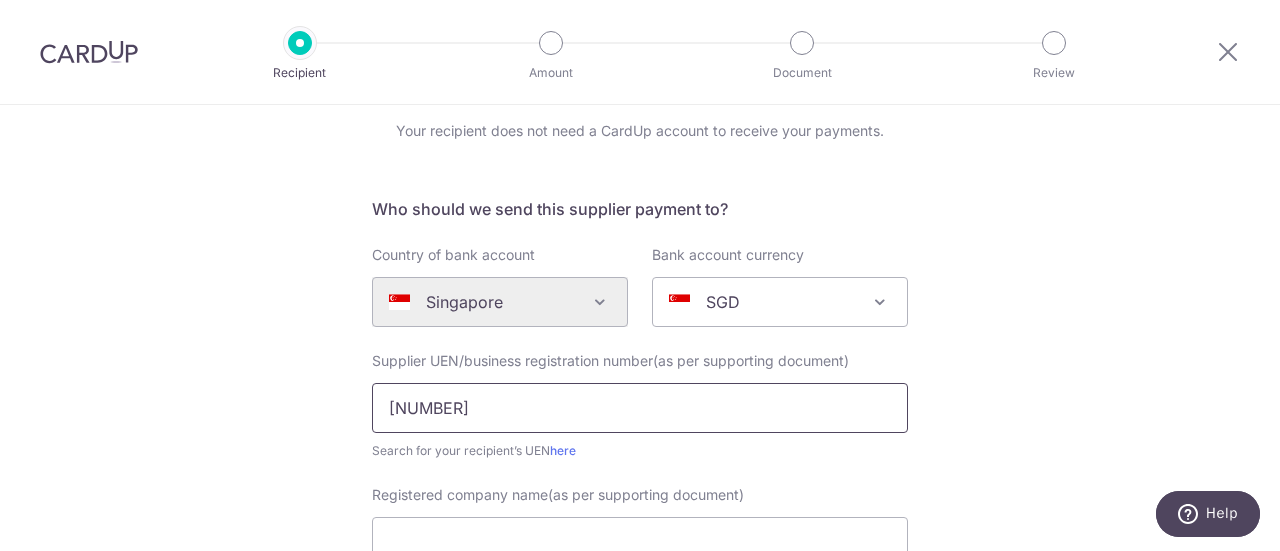 click on "[NUMBER]" at bounding box center [640, 408] 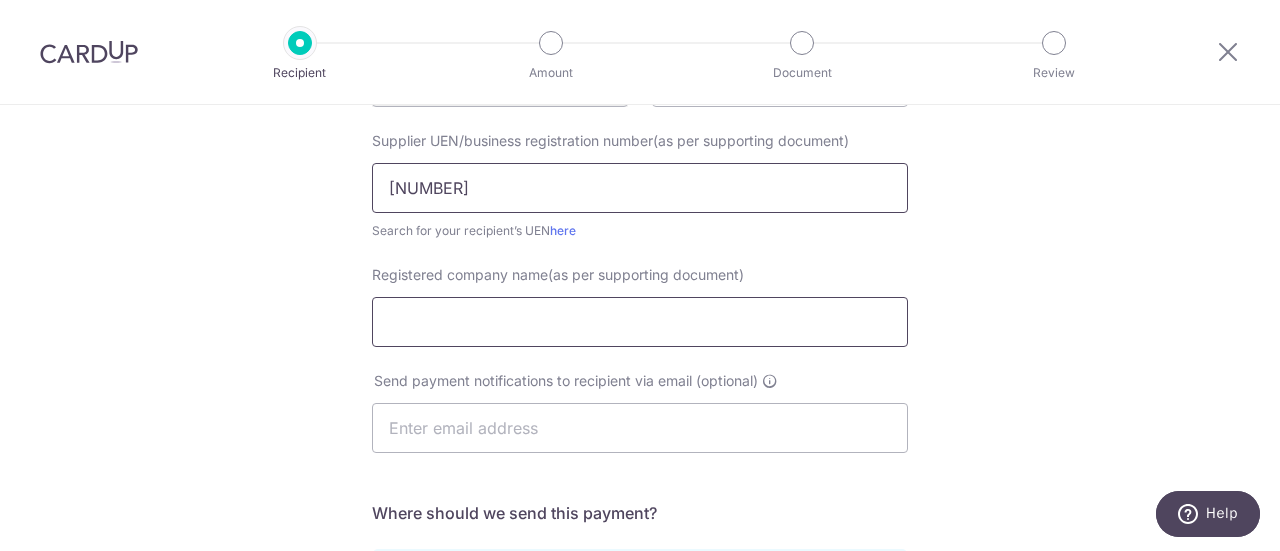 type on "[NUMBER]" 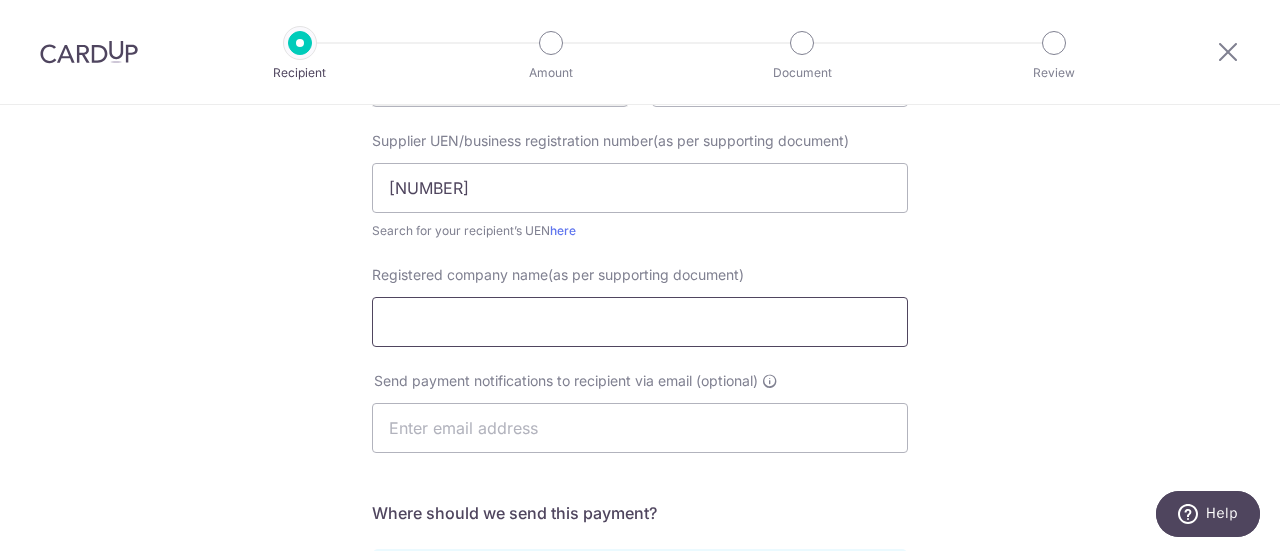 click on "Registered company name(as per supporting document)" at bounding box center (640, 322) 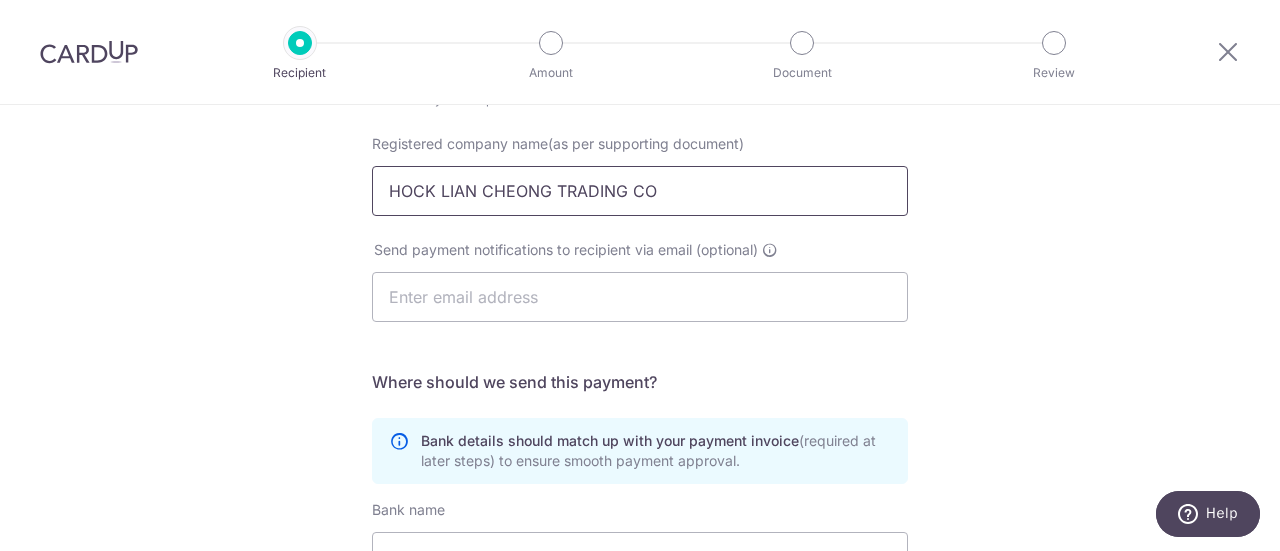 scroll, scrollTop: 433, scrollLeft: 0, axis: vertical 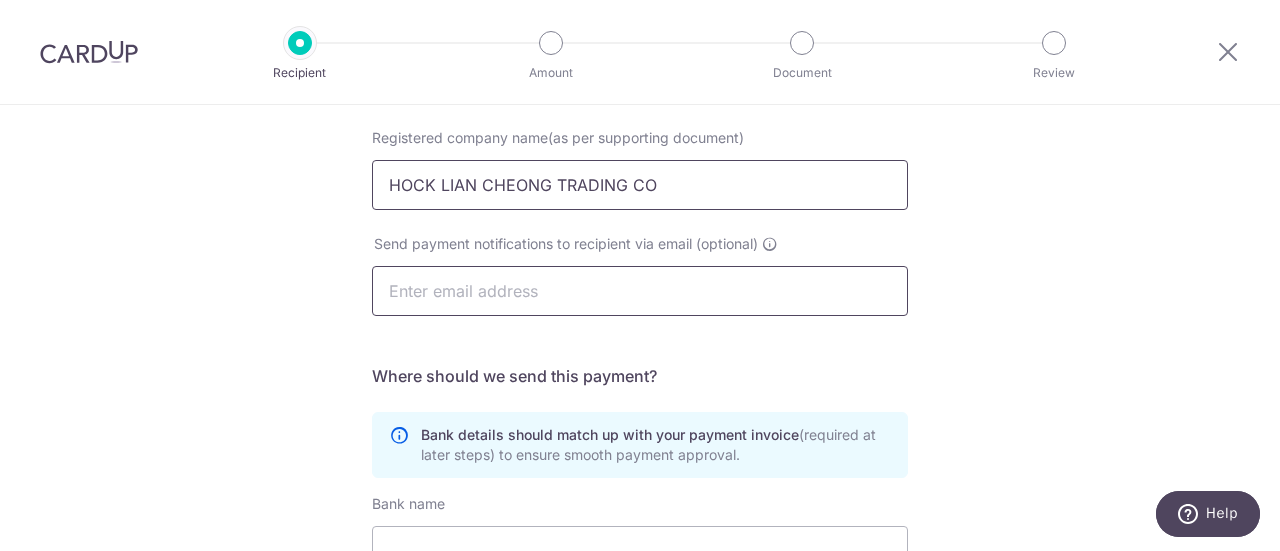 type on "HOCK LIAN CHEONG TRADING CO" 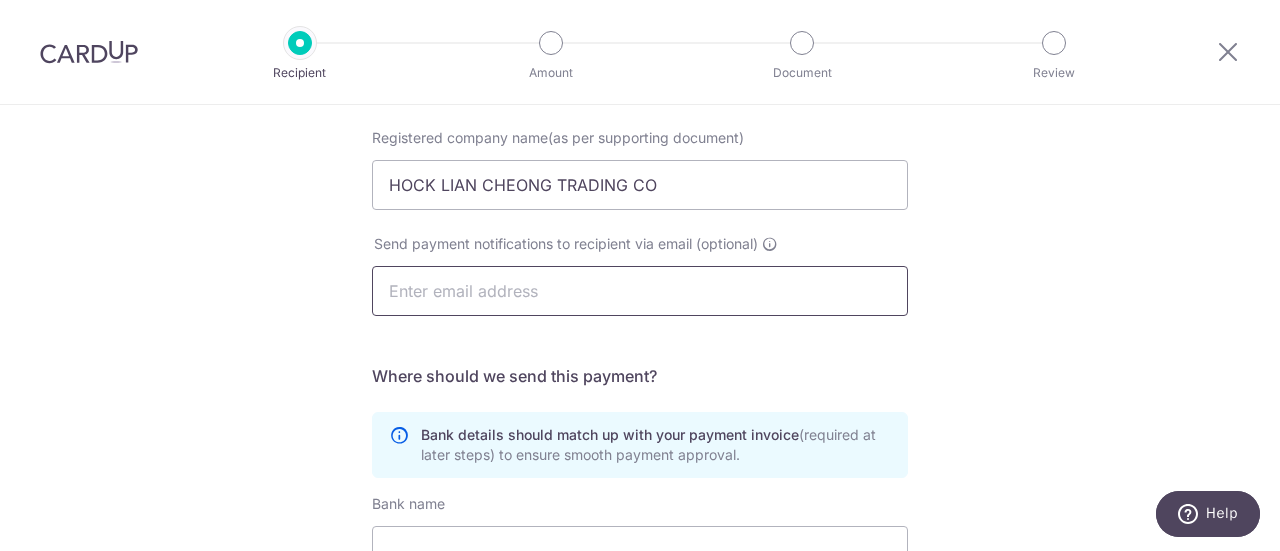 click at bounding box center (640, 291) 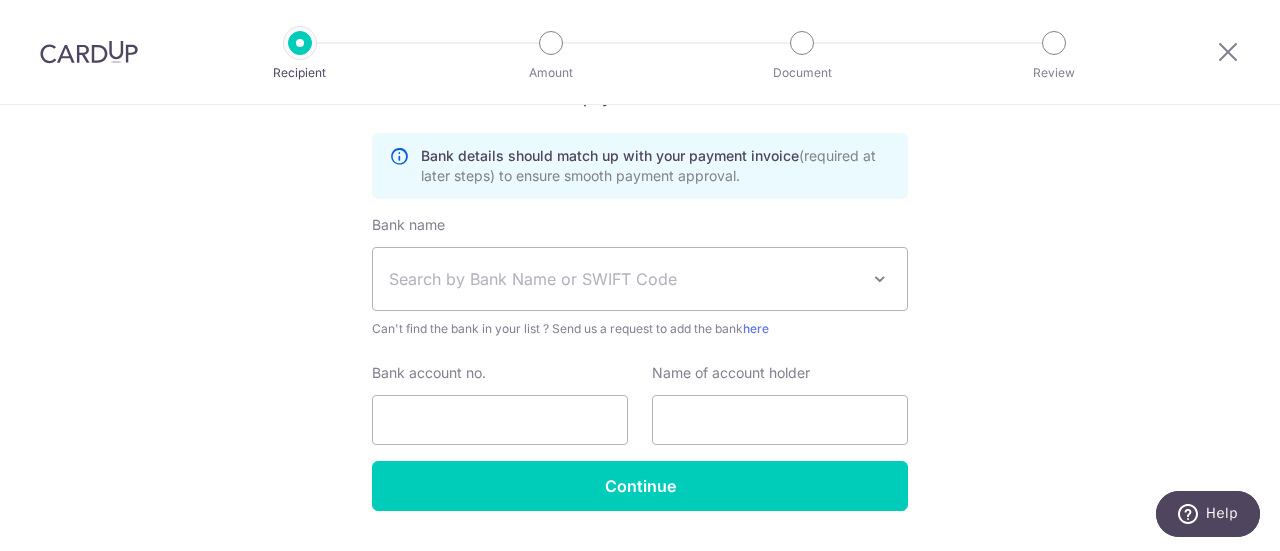scroll, scrollTop: 713, scrollLeft: 0, axis: vertical 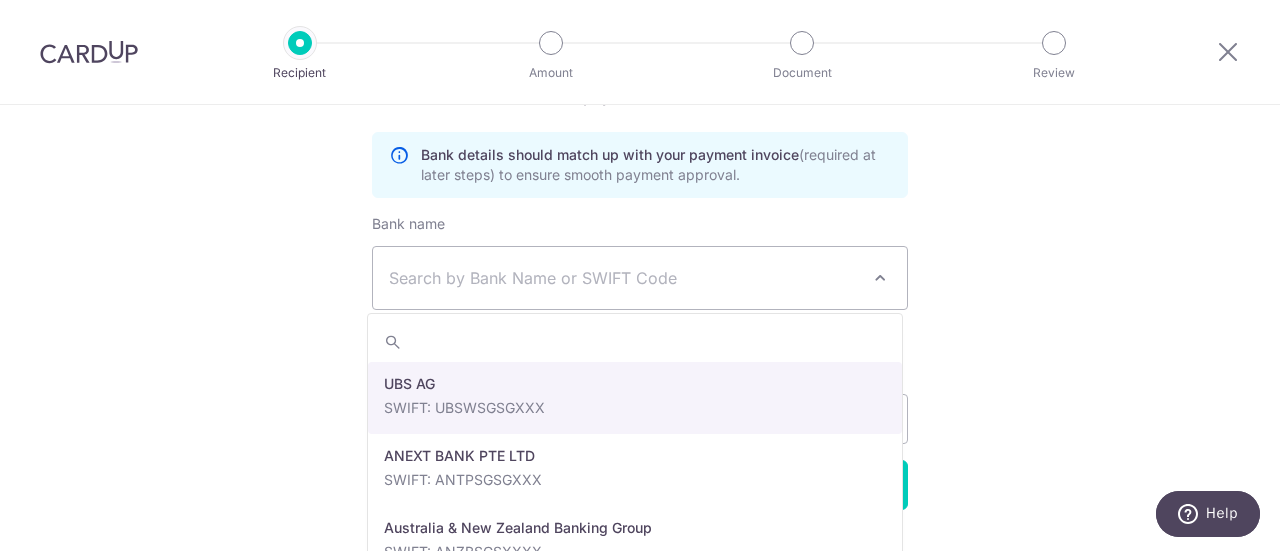 click on "Search by Bank Name or SWIFT Code" at bounding box center [624, 278] 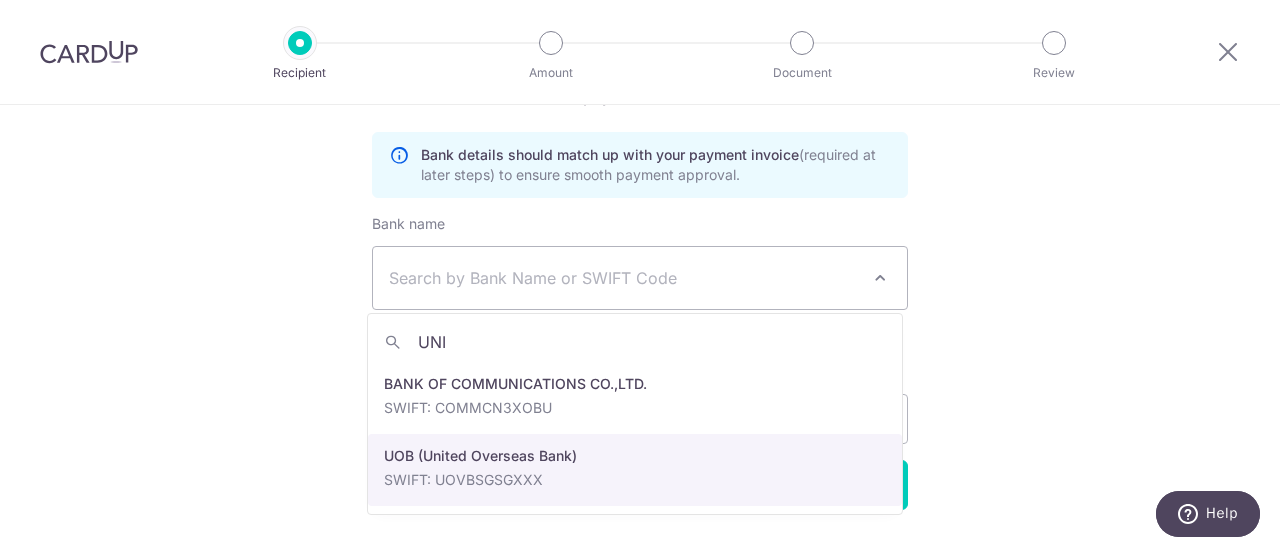 type on "UNI" 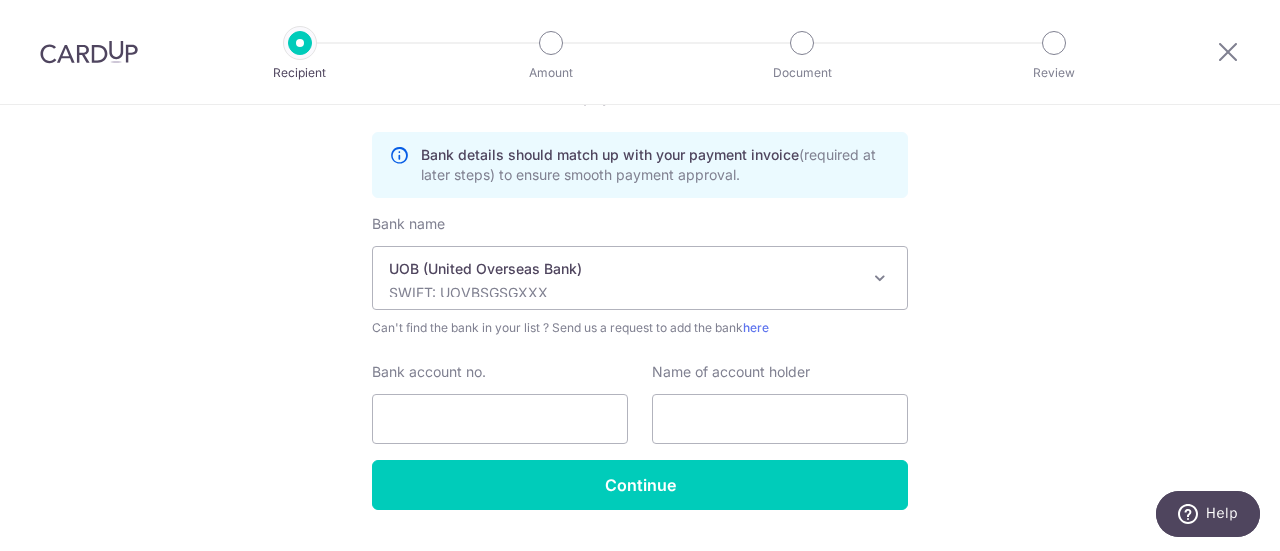 scroll, scrollTop: 764, scrollLeft: 0, axis: vertical 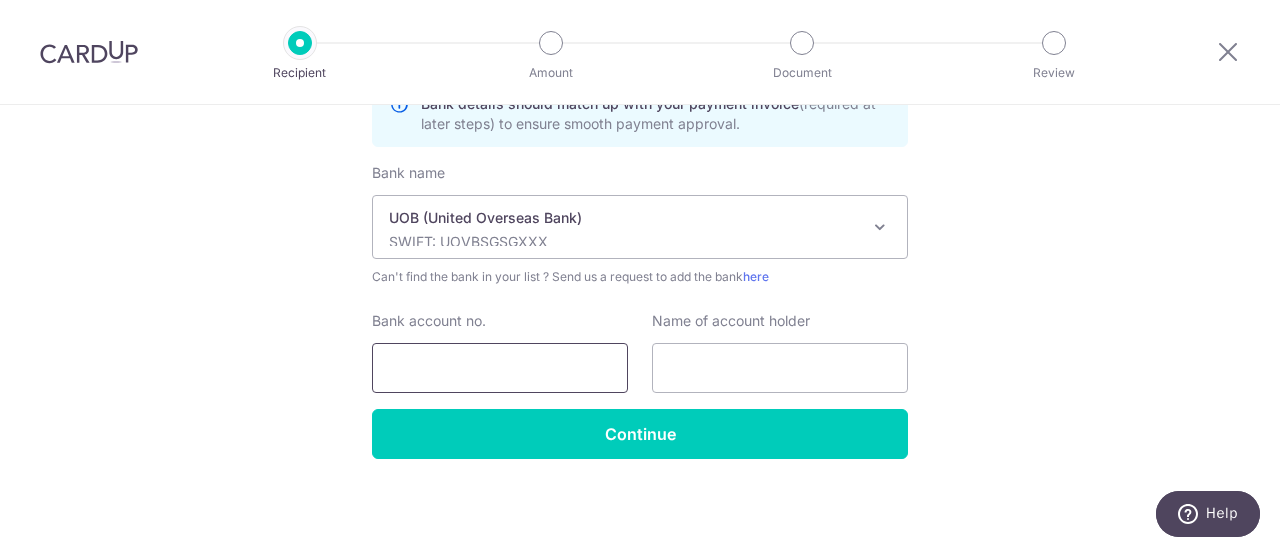 click on "Bank account no." at bounding box center [500, 368] 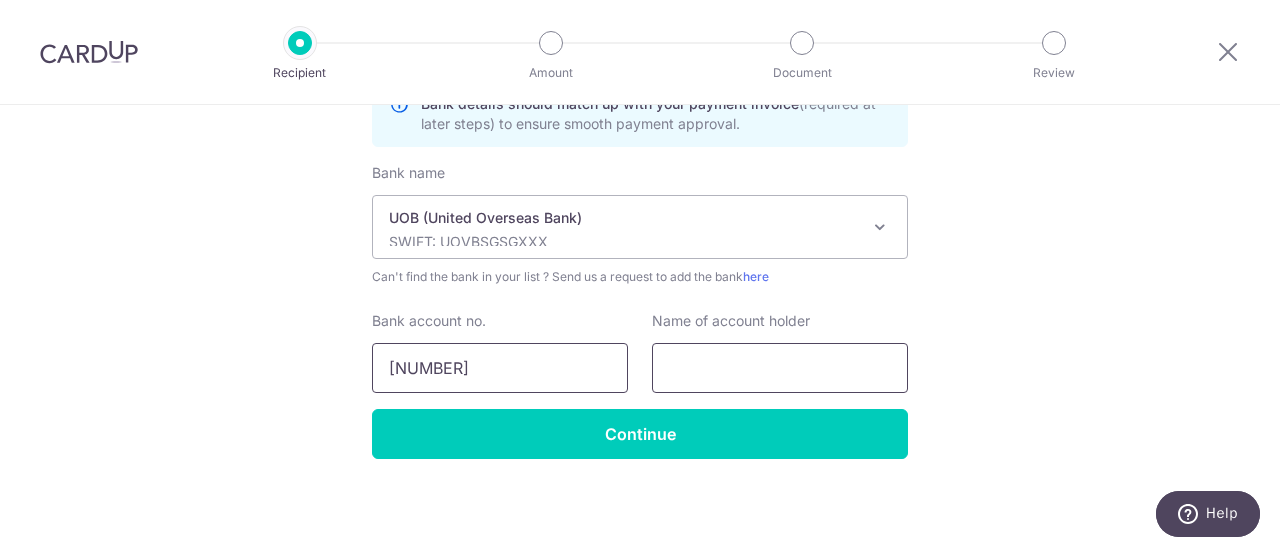 type on "[NUMBER]" 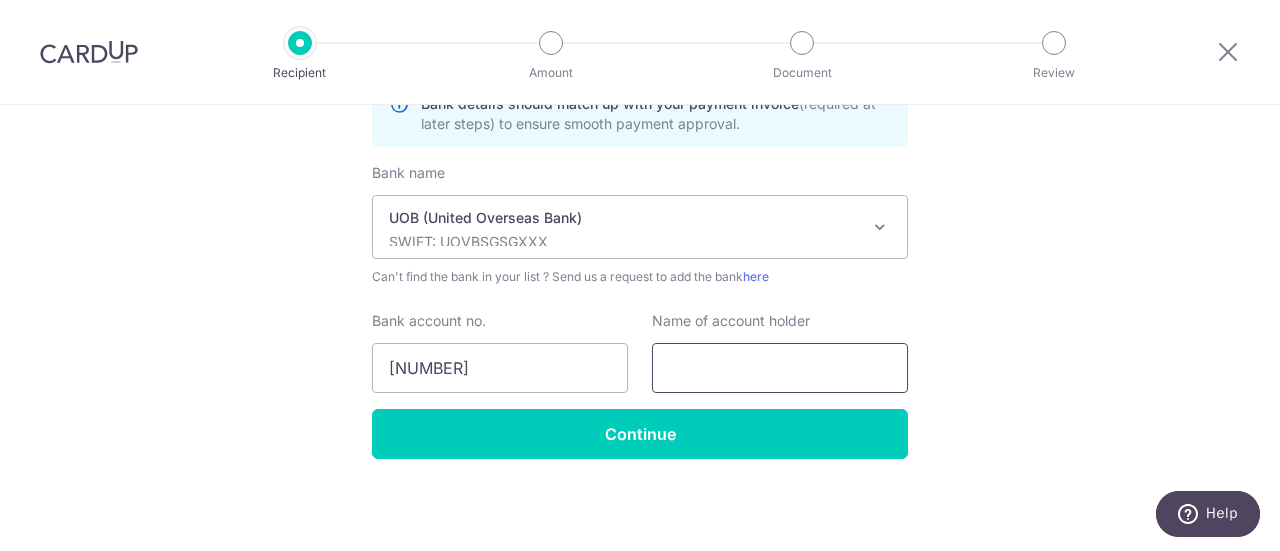 click at bounding box center (780, 368) 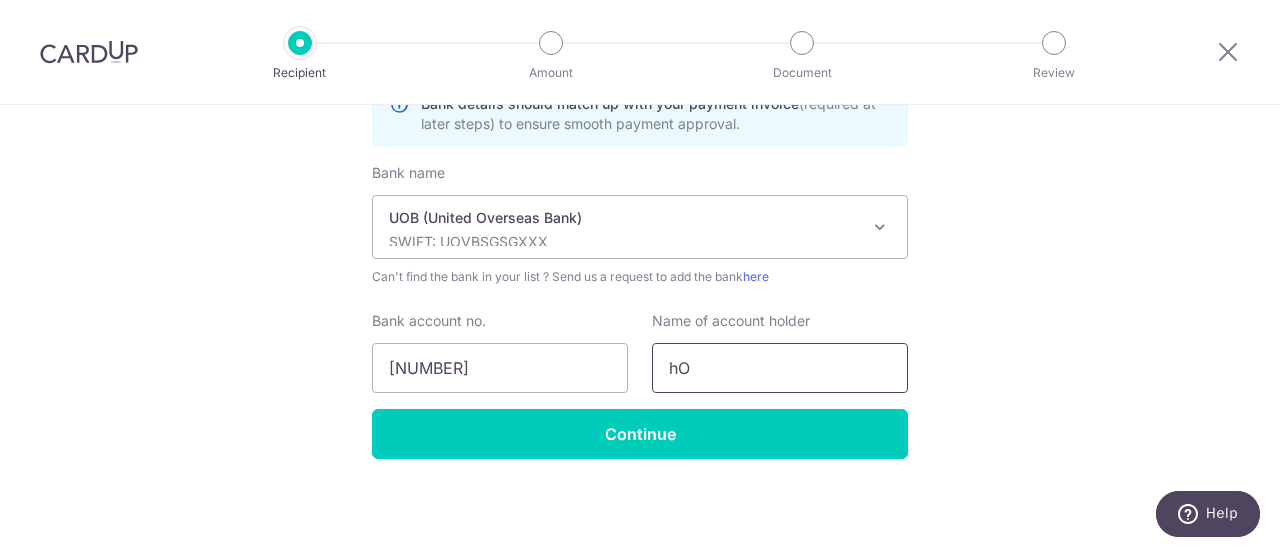 type on "h" 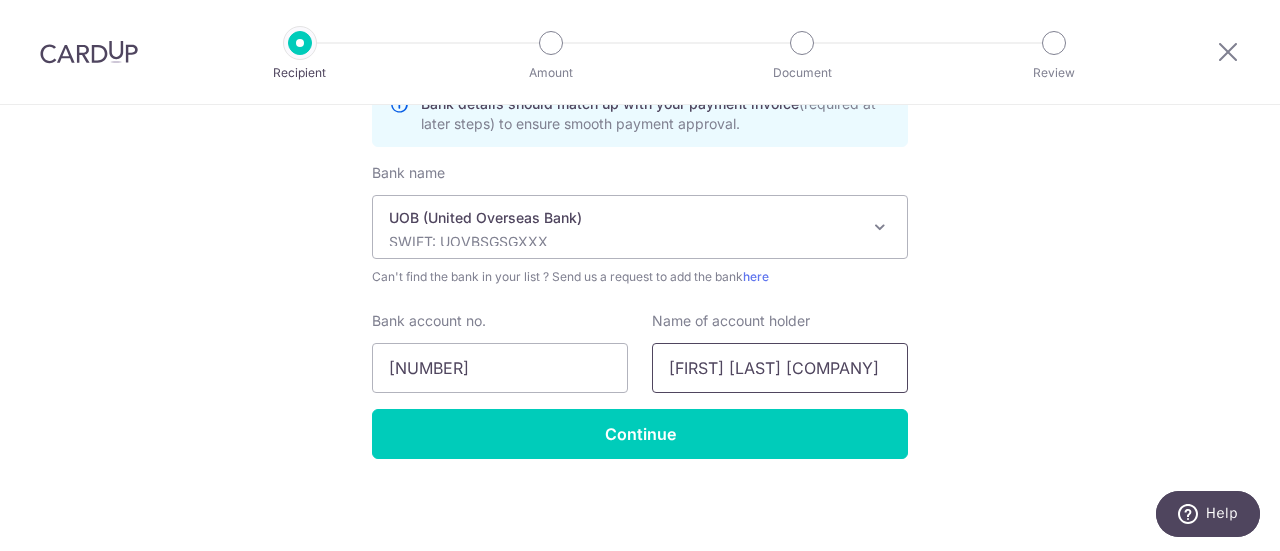scroll, scrollTop: 0, scrollLeft: 8, axis: horizontal 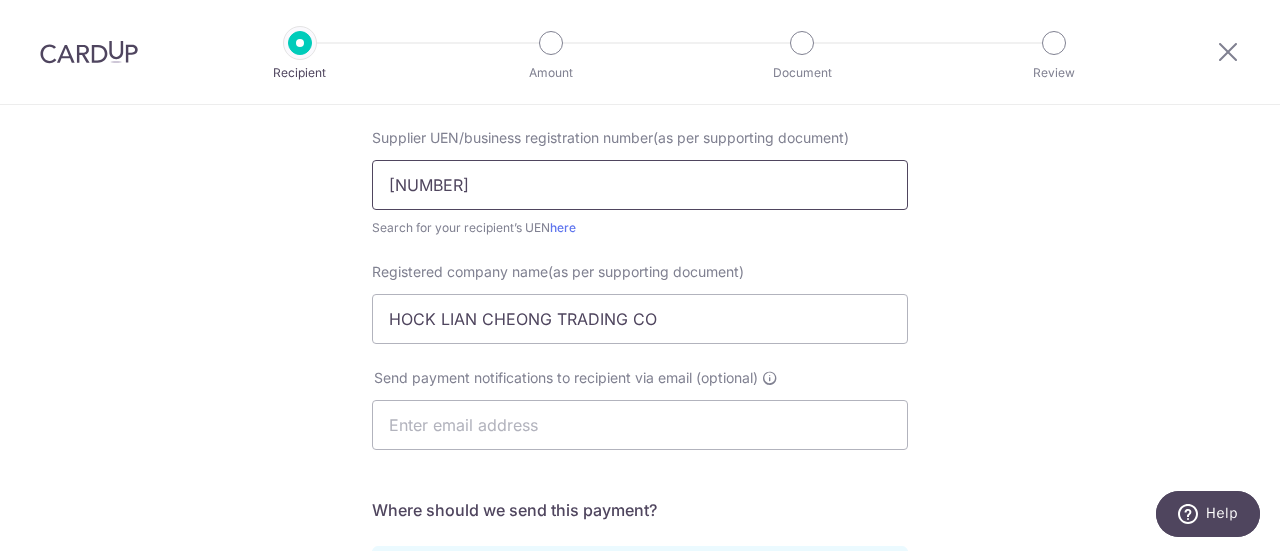 type on "[FIRST] [LAST] [COMPANY]" 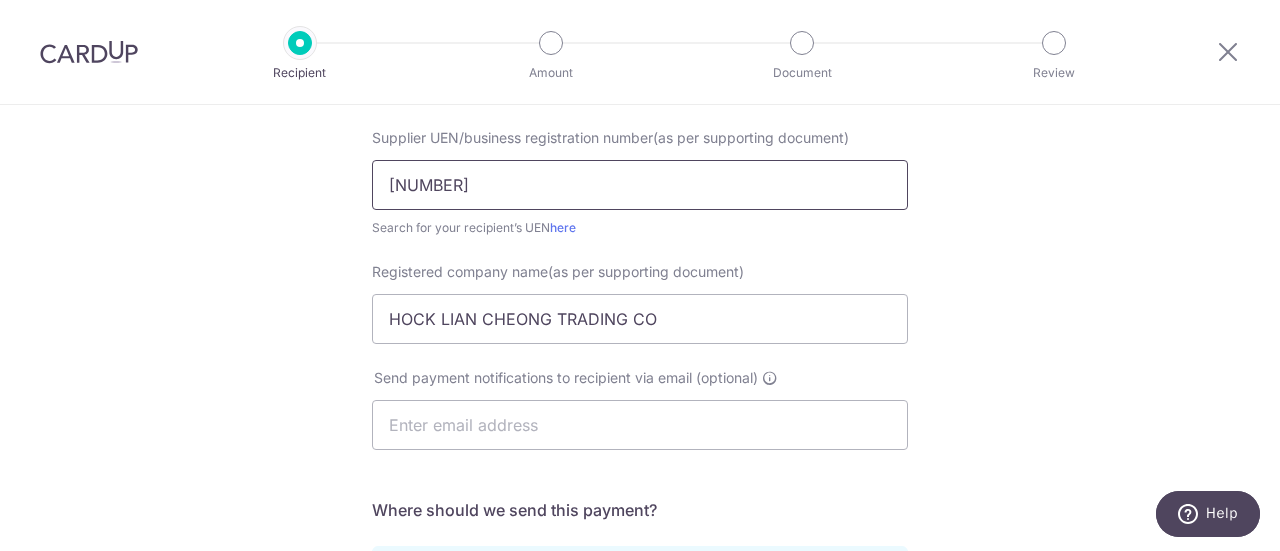 type on "[NUMBER]" 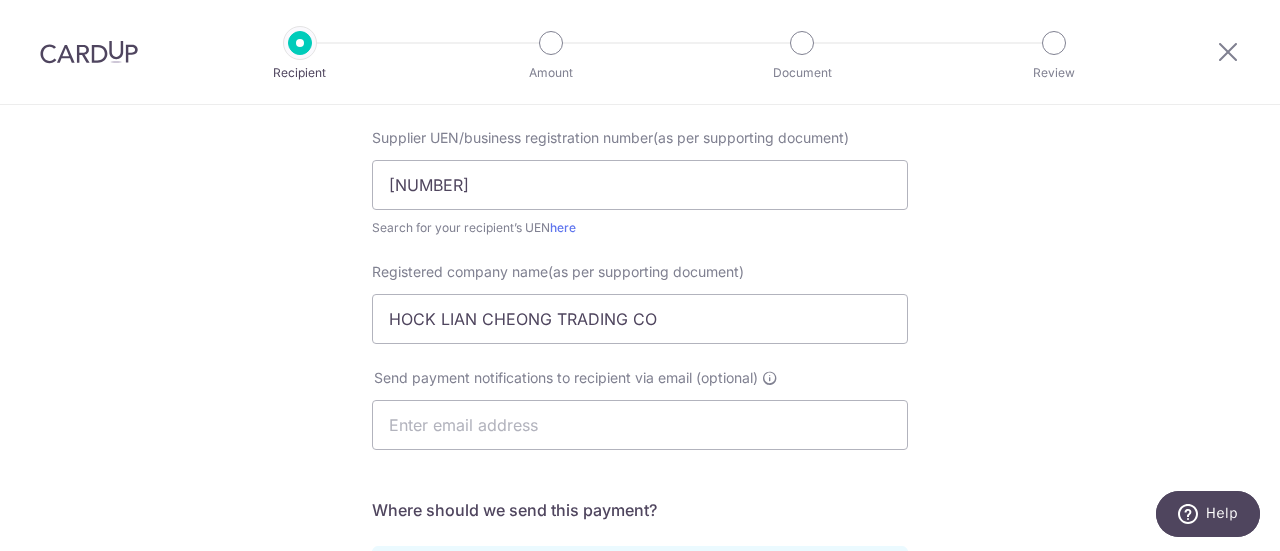 click on "Who would you like to pay?
Your recipient does not need a CardUp account to receive your payments.
Who should we send this supplier payment to?
Country of bank account
Algeria
Andorra
Angola
Anguilla
Argentina
Armenia
Aruba
Australia
Austria
Azerbaijan
Bahrain
Bangladesh
Belgium
Bolivia
Bosnia and Herzegovina
Brazil
British Virgin Islands
Bulgaria
Canada
Chile
China
Colombia
Costa Rica
Croatia
Cyprus
Czech Republic
Denmark
Dominica
Dominican Republic
East Timor
Ecuador
Egypt
Estonia
Faroe Islands
Fiji
Finland
France
French Guiana
French Polynesia
French Southern Territories
Georgia
Germany
Greece
Greenland
Grenada
Guernsey
Guyana
Honduras
Hong Kong
Hungary
Iceland
India
Indonesia
Ireland
Isle of Man
Israel
Italy
Japan
Jersey
Kazakhstan
Kosovo
Kuwait
Kyrgyzstan" at bounding box center (640, 412) 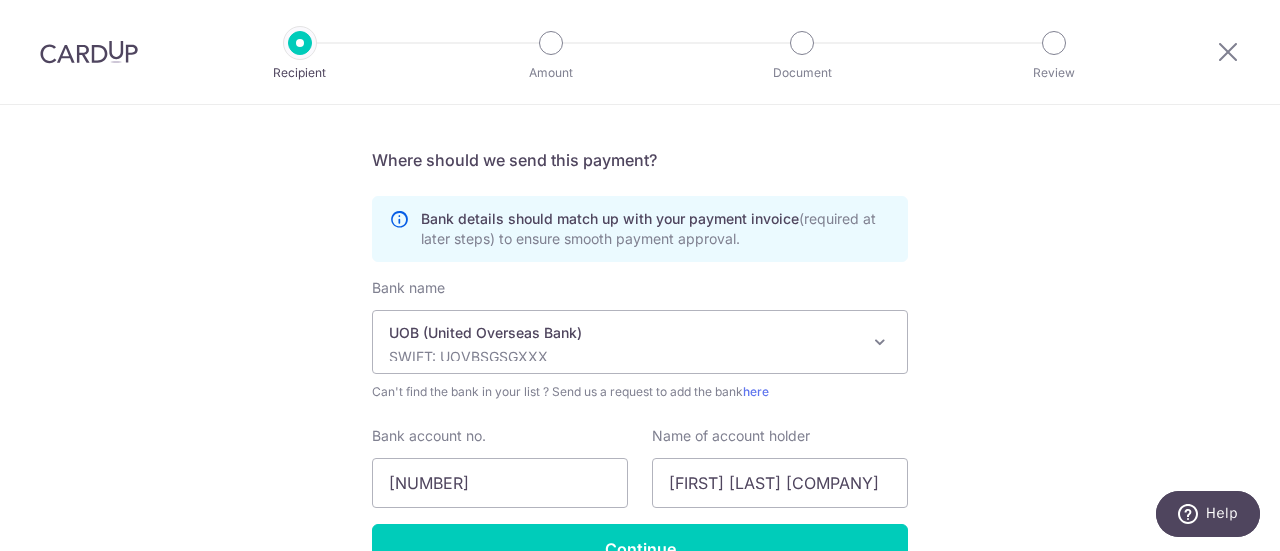 scroll, scrollTop: 764, scrollLeft: 0, axis: vertical 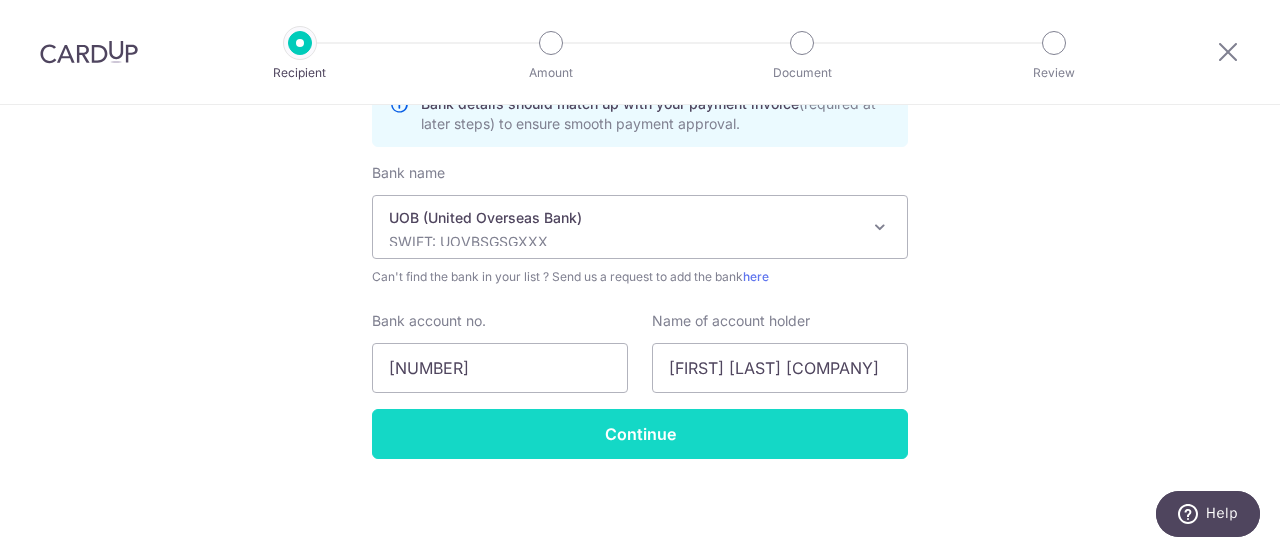 click on "Continue" at bounding box center (640, 434) 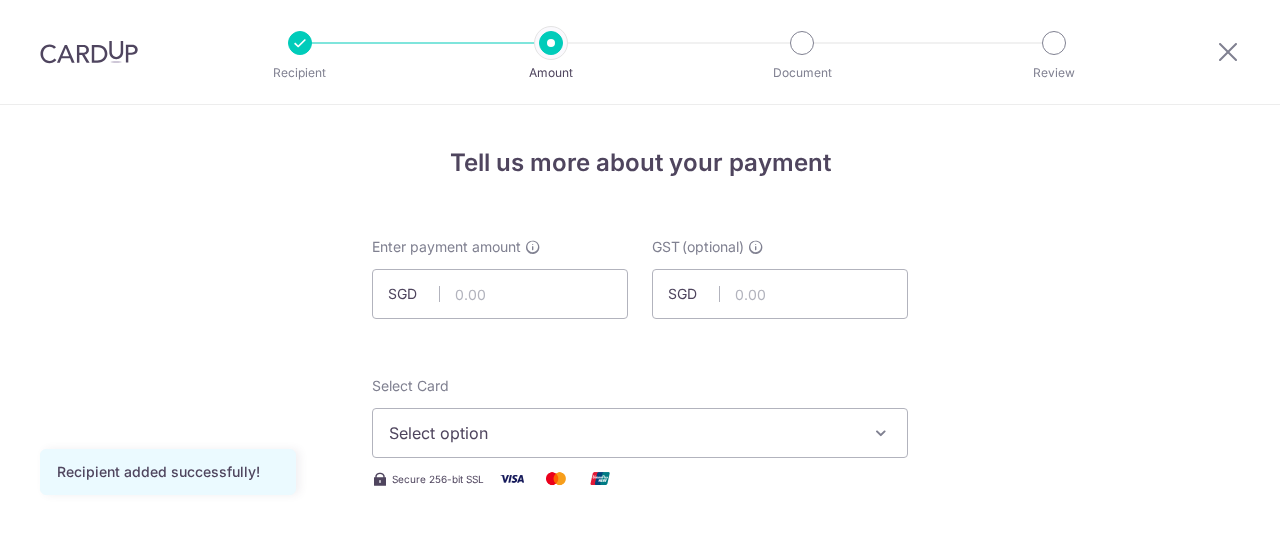 scroll, scrollTop: 0, scrollLeft: 0, axis: both 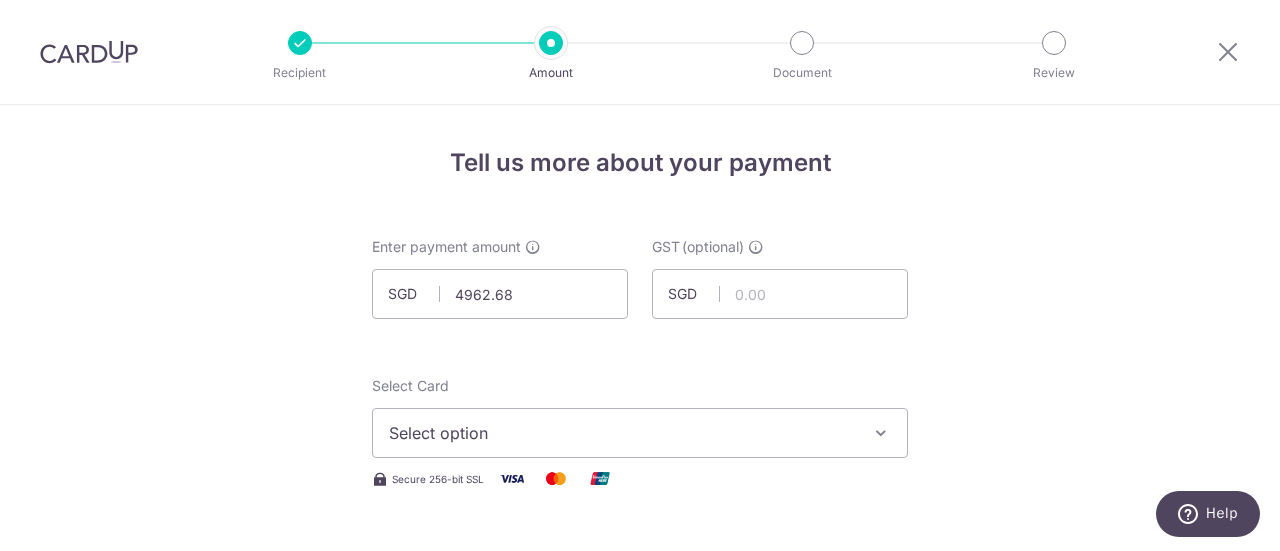 type on "4,962.68" 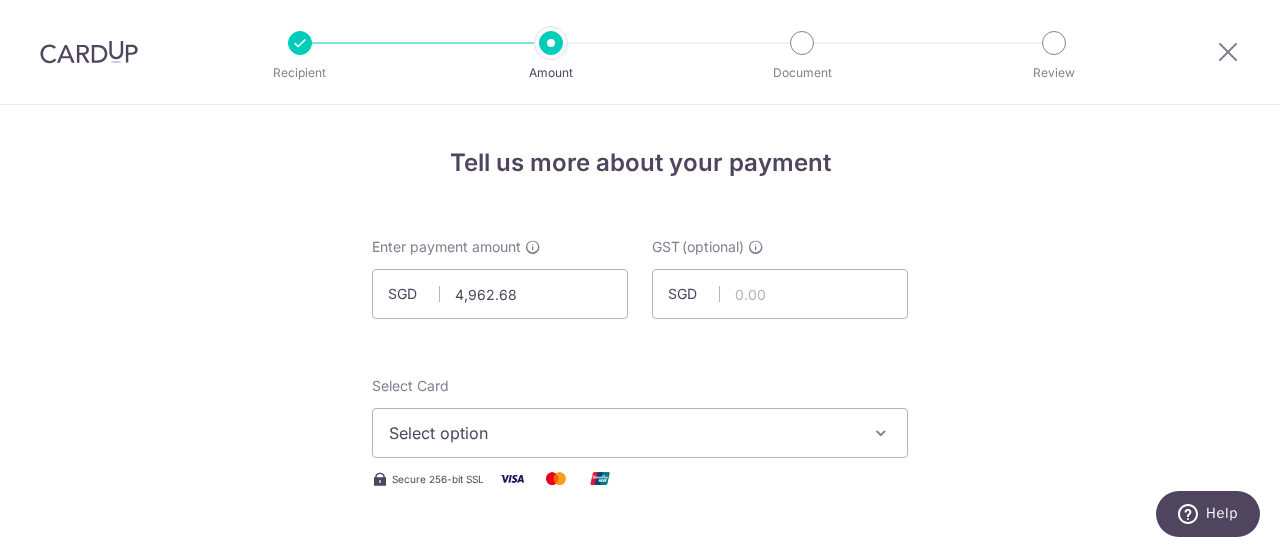 click on "Enter payment amount
SGD
4,962.68
4962.68
GST
(optional)
SGD
Recipient added successfully!
Select Card
Select option
Add credit card
Your Cards
**** 5671
**** 2002
Secure 256-bit SSL" at bounding box center (640, 1095) 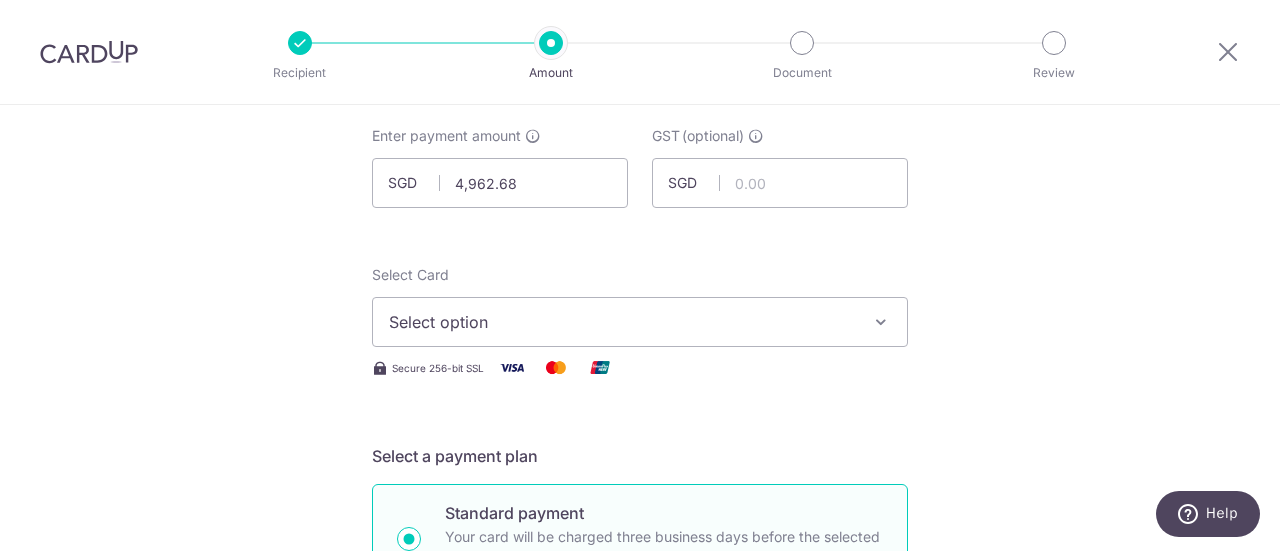 scroll, scrollTop: 112, scrollLeft: 0, axis: vertical 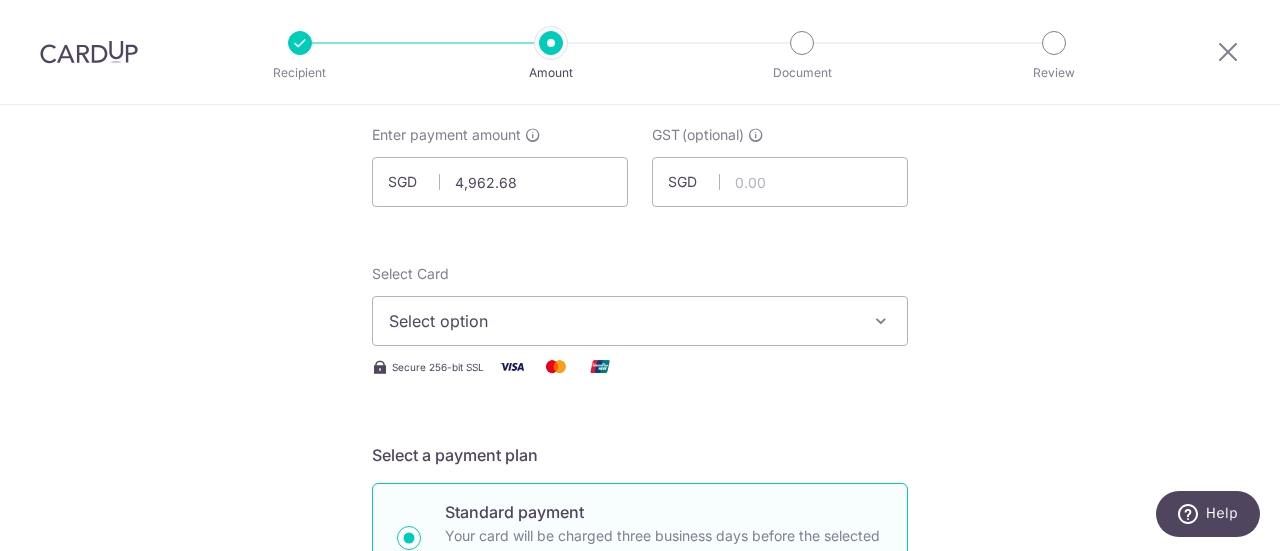 click on "Select option" at bounding box center (640, 321) 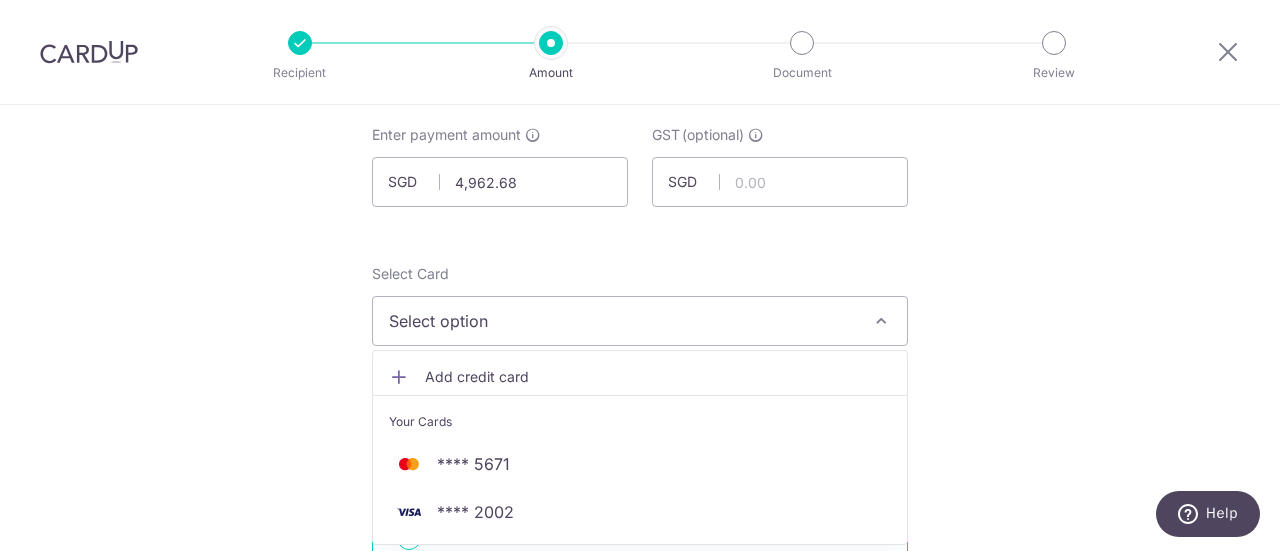 scroll, scrollTop: 152, scrollLeft: 0, axis: vertical 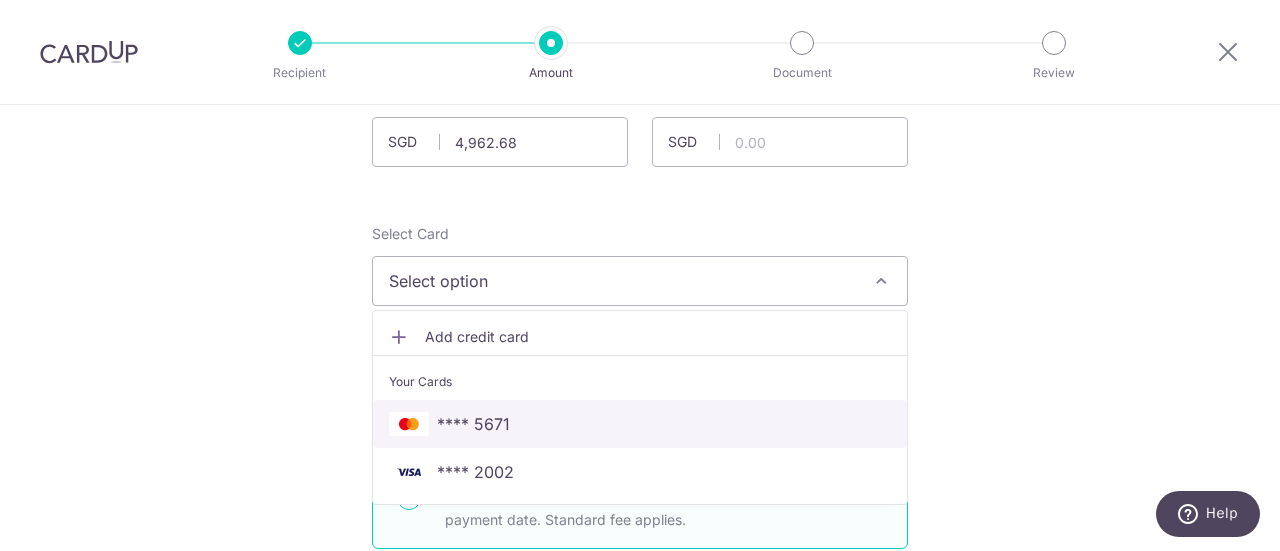 click on "**** 5671" at bounding box center (640, 424) 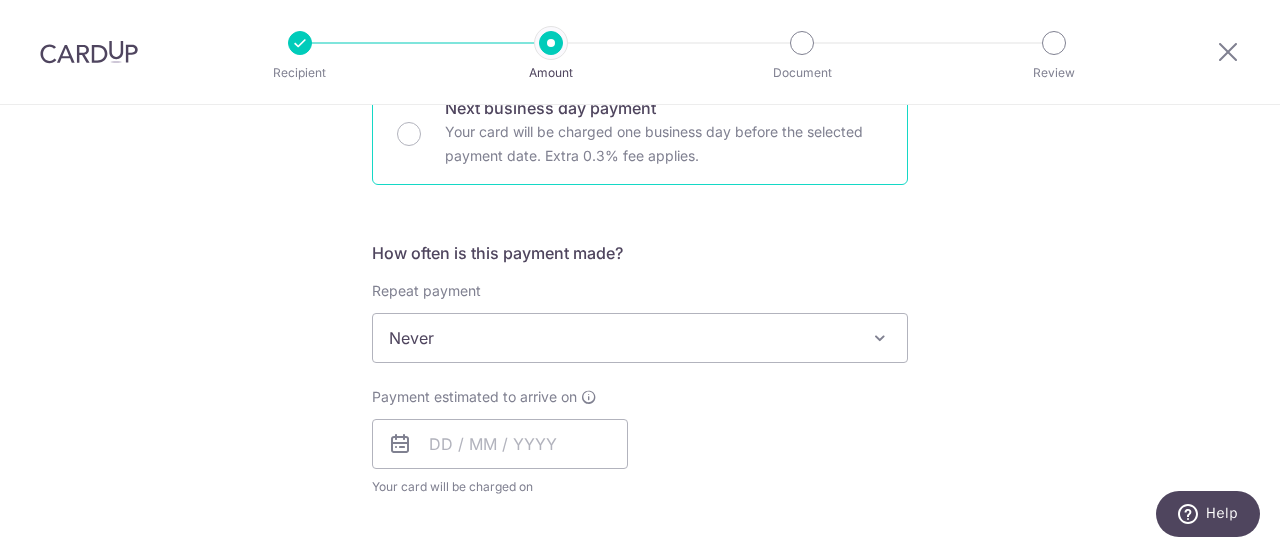 scroll, scrollTop: 641, scrollLeft: 0, axis: vertical 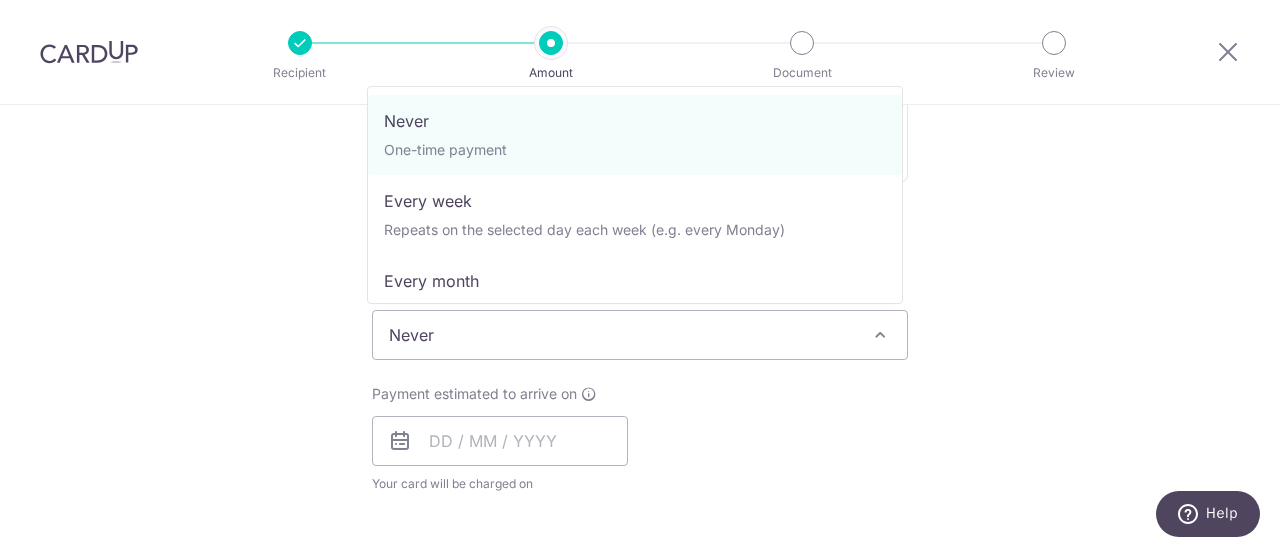 click on "Never" at bounding box center (640, 335) 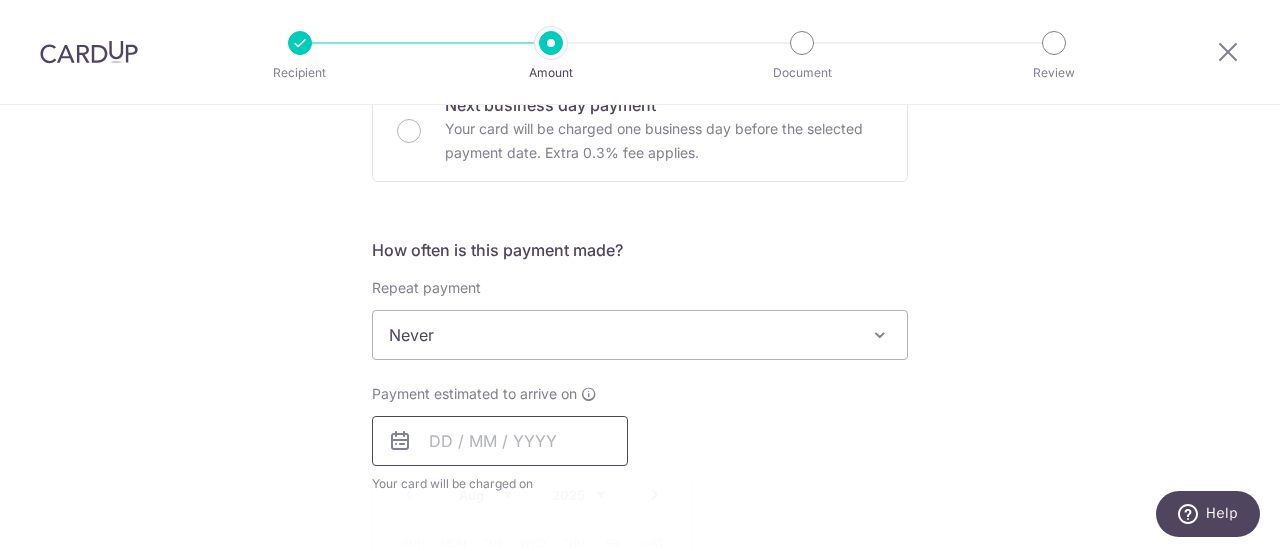 click at bounding box center (500, 441) 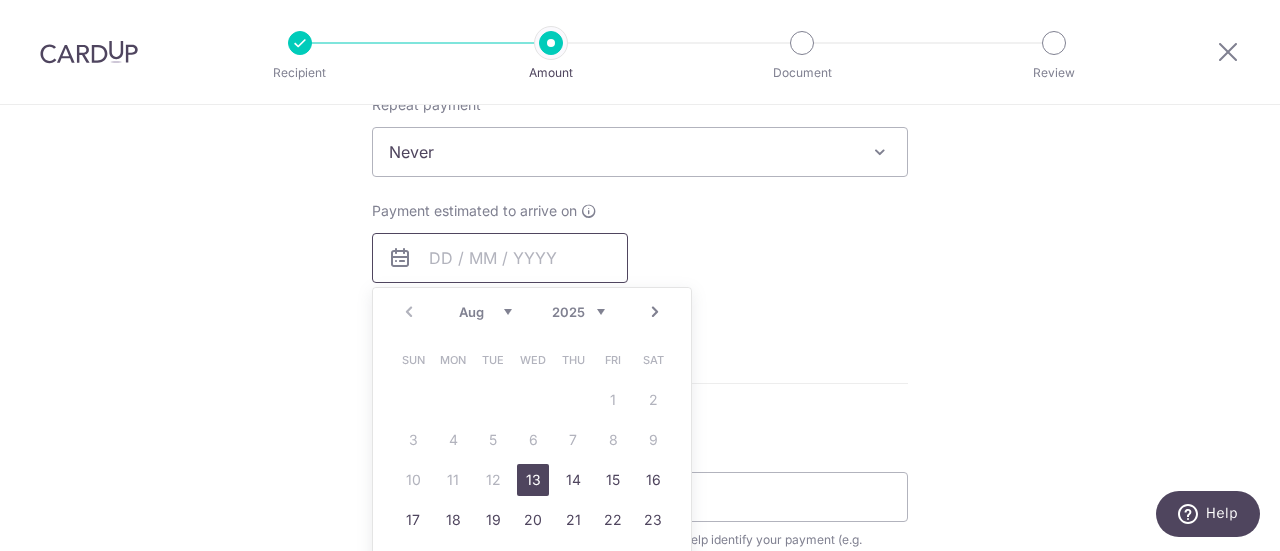 scroll, scrollTop: 825, scrollLeft: 0, axis: vertical 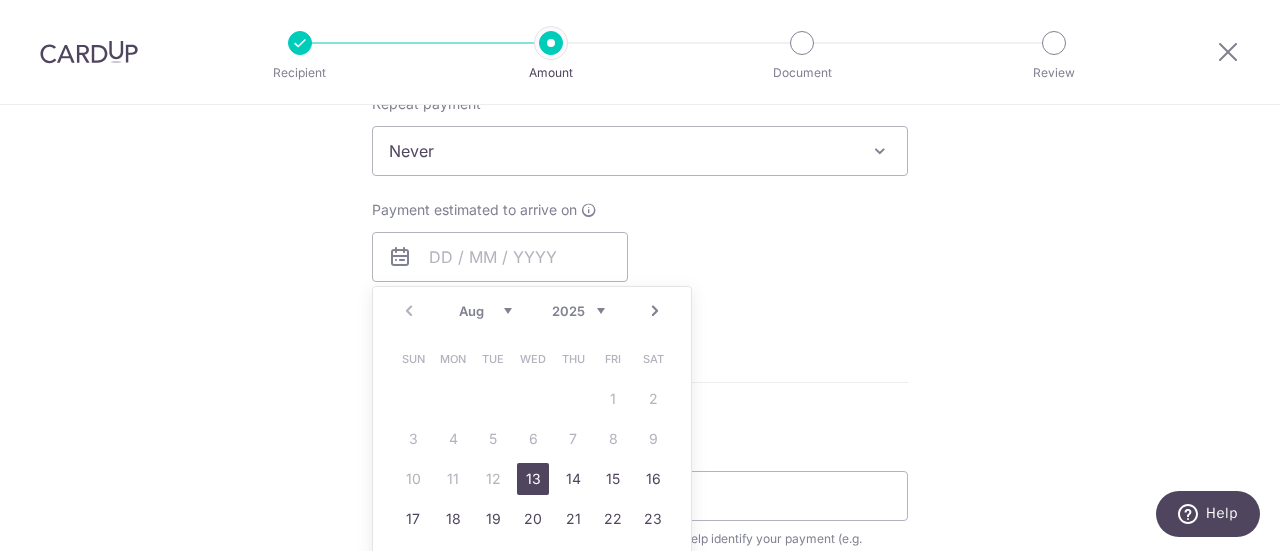 click on "13" at bounding box center (533, 479) 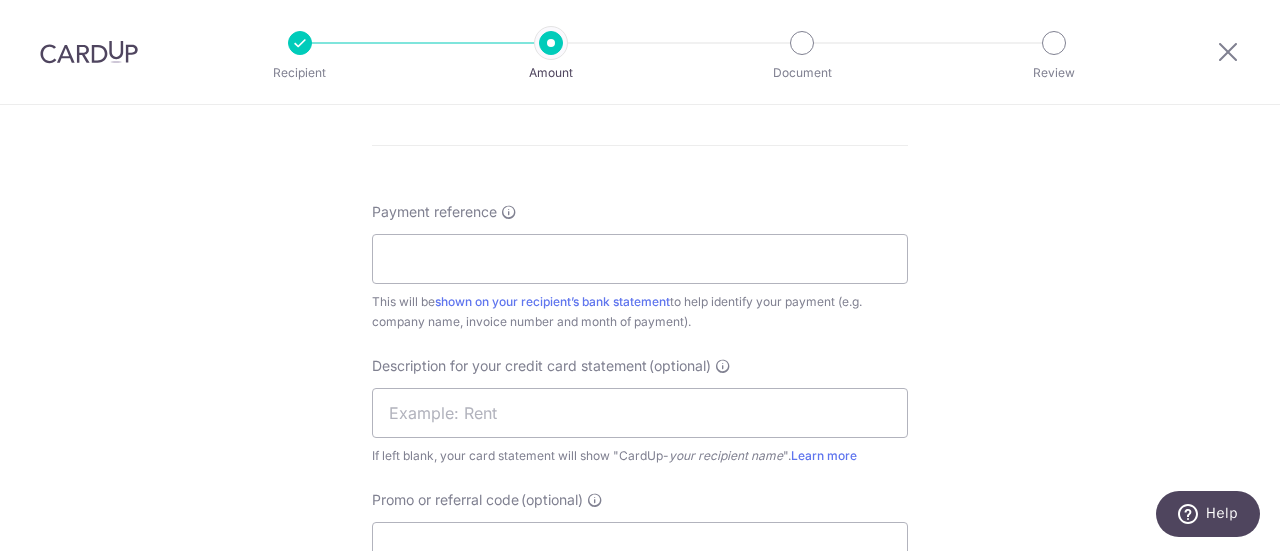 scroll, scrollTop: 1145, scrollLeft: 0, axis: vertical 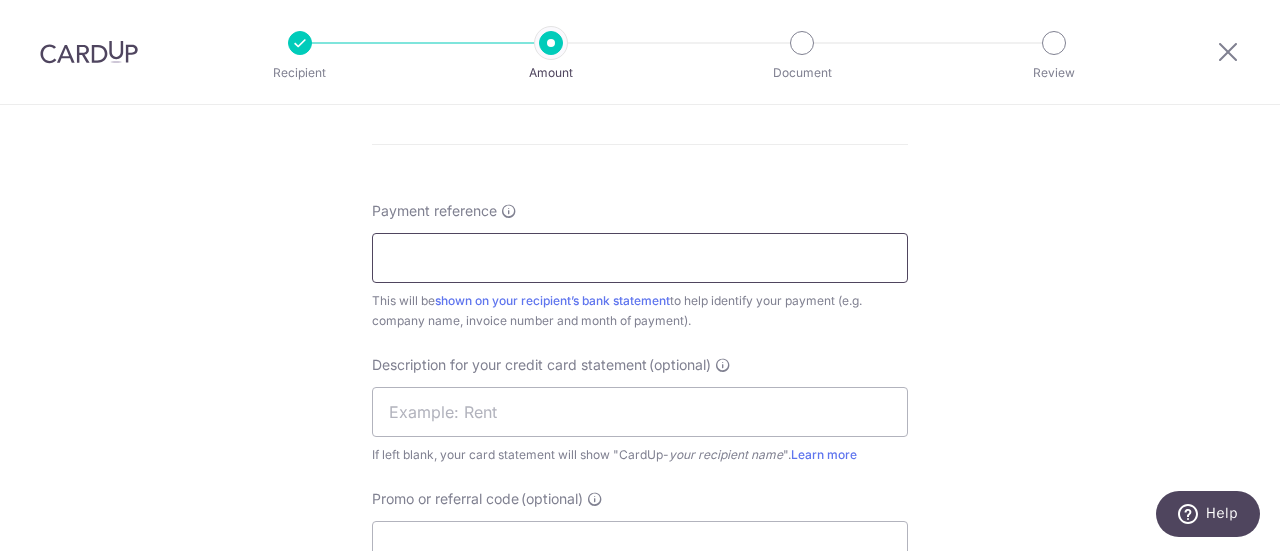 click on "Payment reference" at bounding box center (640, 258) 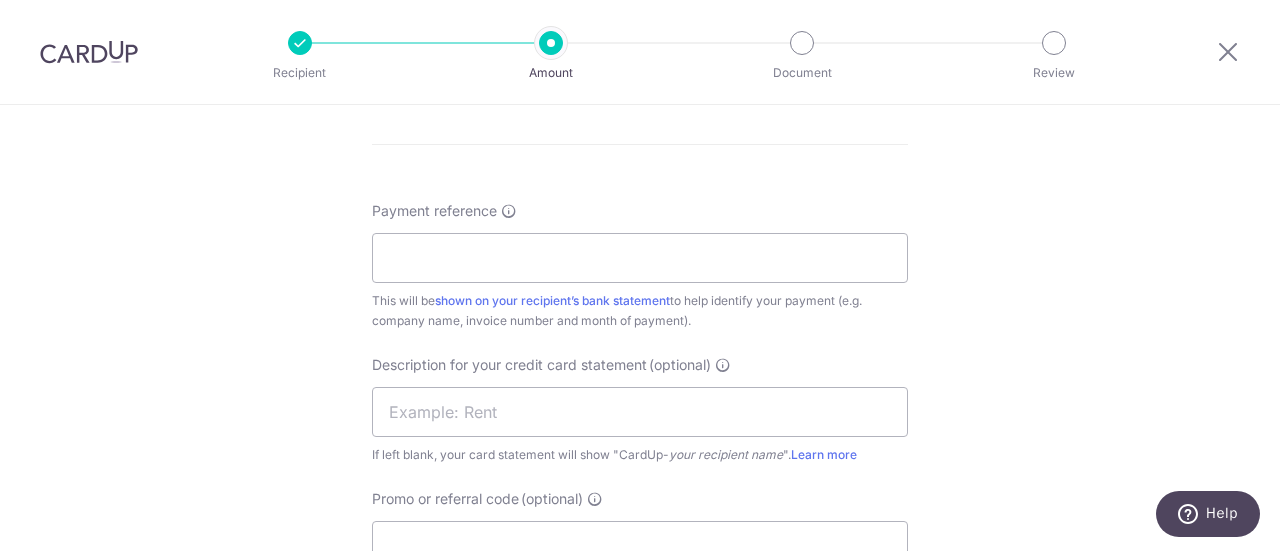click on "Enter payment amount
SGD
4,962.68
4962.68
GST
(optional)
SGD
Recipient added successfully!
Select Card
**** 5671
Add credit card
Your Cards
**** 5671
**** 2002
Secure 256-bit SSL
Text" at bounding box center [640, -9] 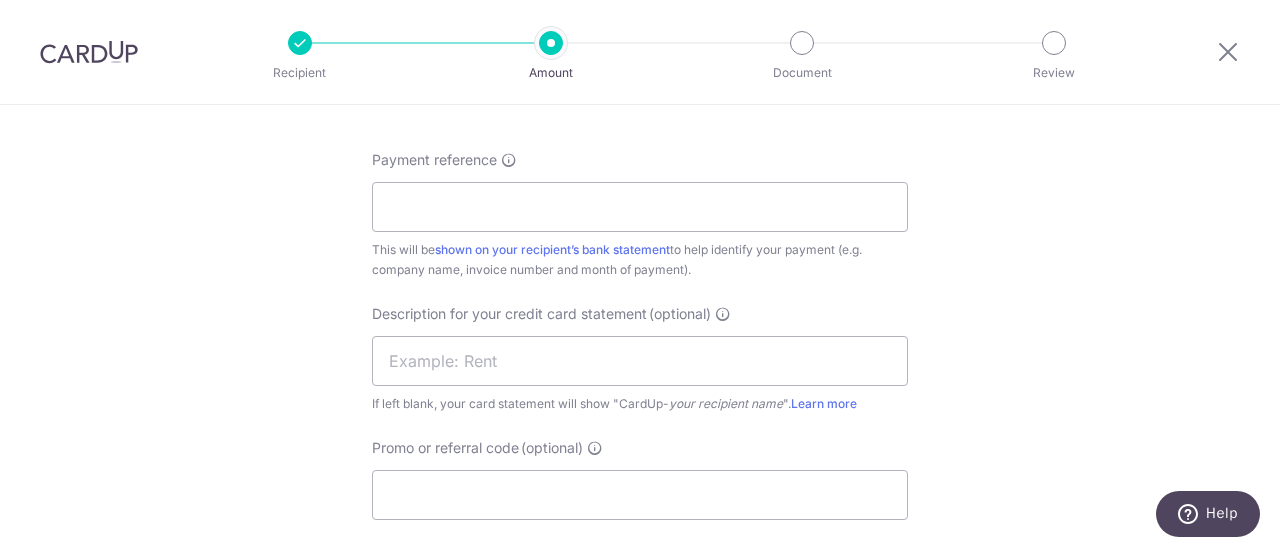 scroll, scrollTop: 1197, scrollLeft: 0, axis: vertical 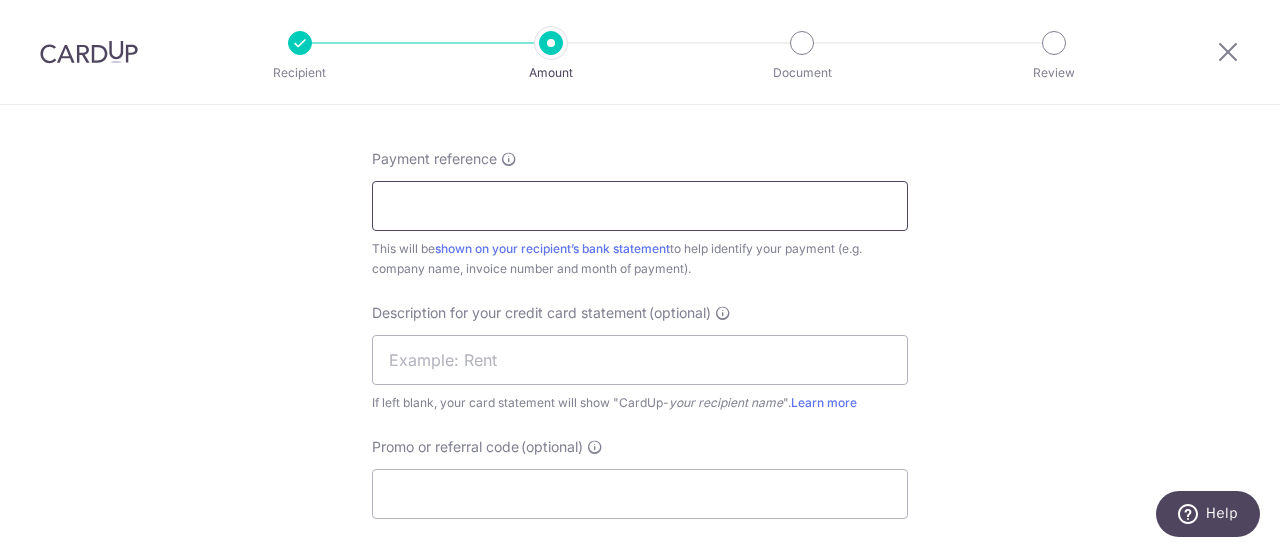 click on "Payment reference" at bounding box center [640, 206] 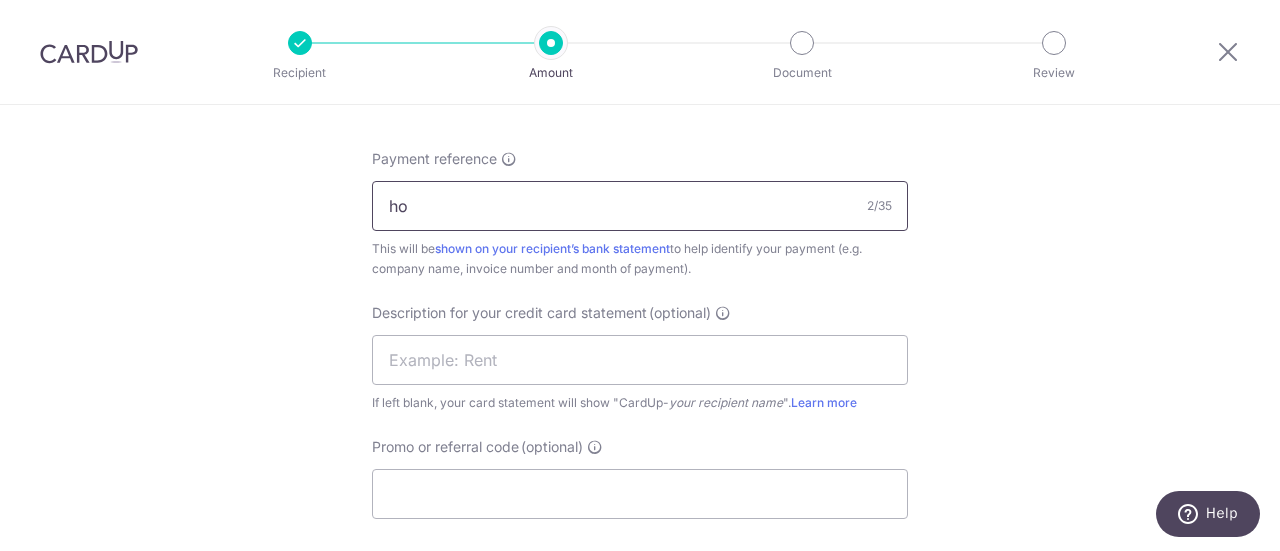 type on "h" 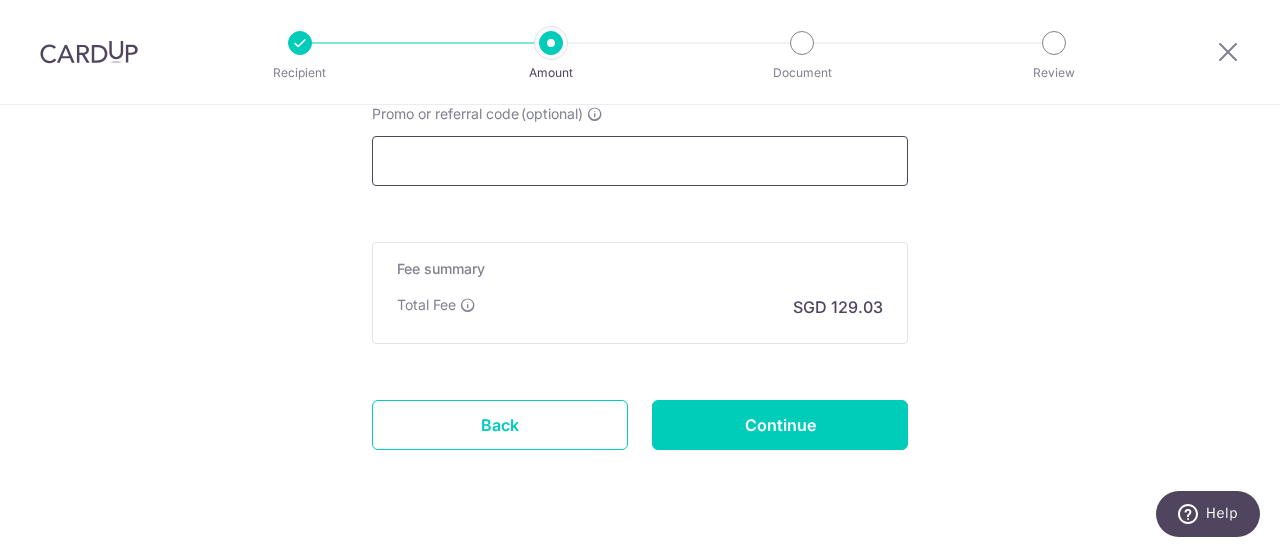 scroll, scrollTop: 1531, scrollLeft: 0, axis: vertical 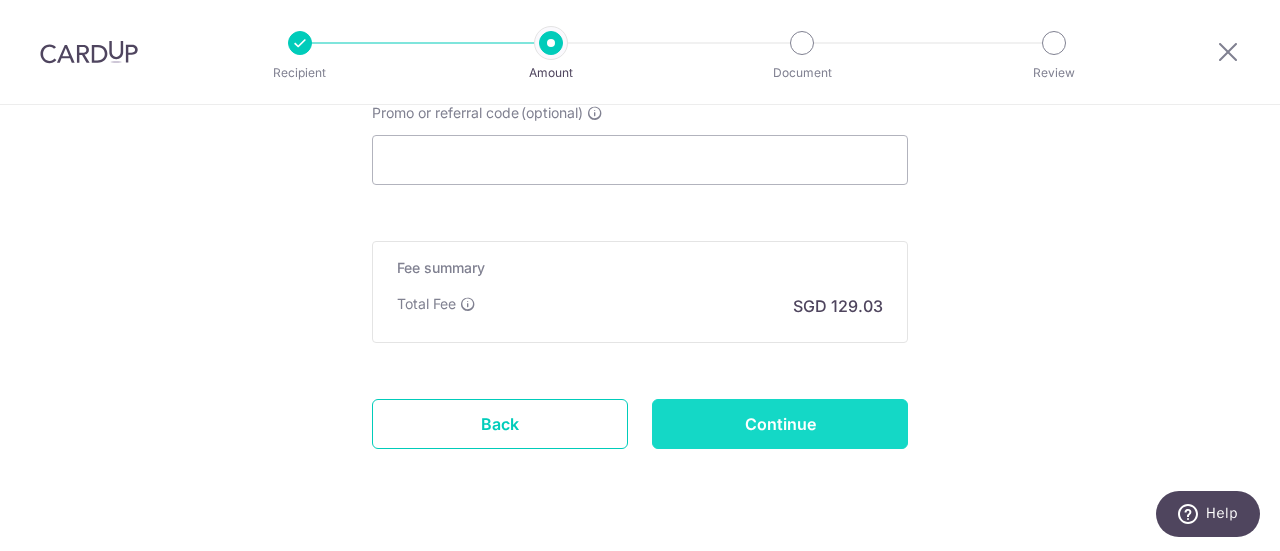 type on "hock lian cheong jul25" 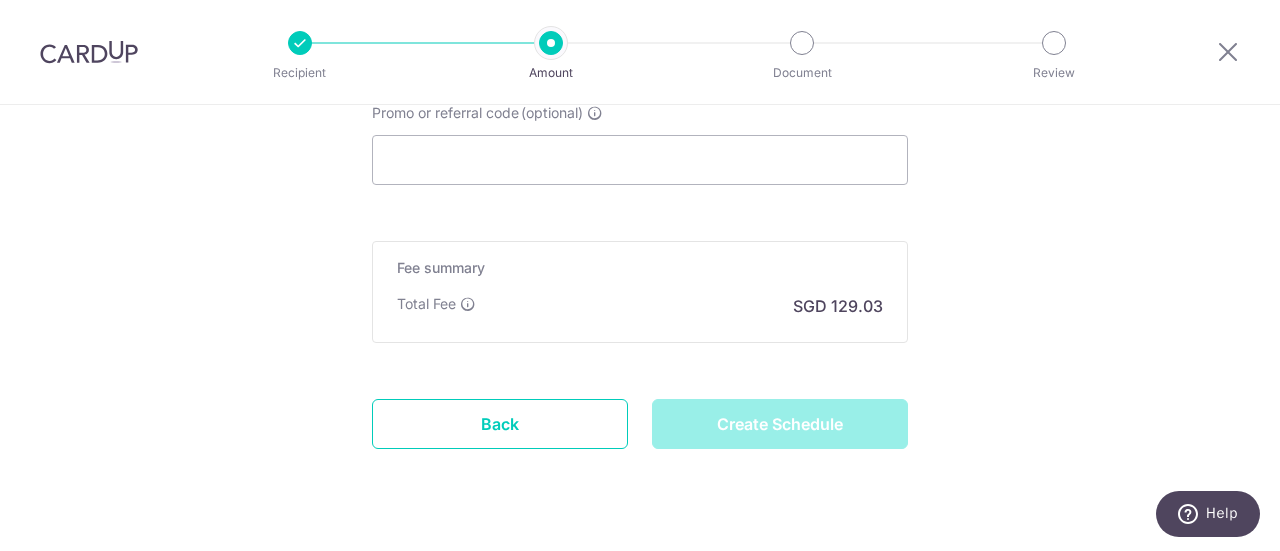 type on "Create Schedule" 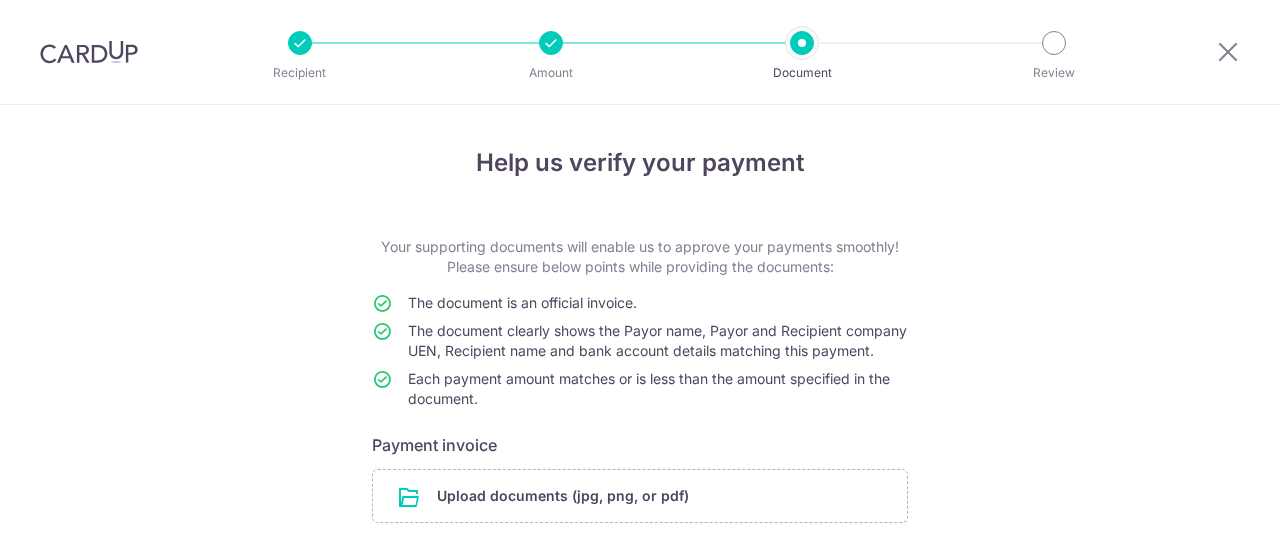 scroll, scrollTop: 0, scrollLeft: 0, axis: both 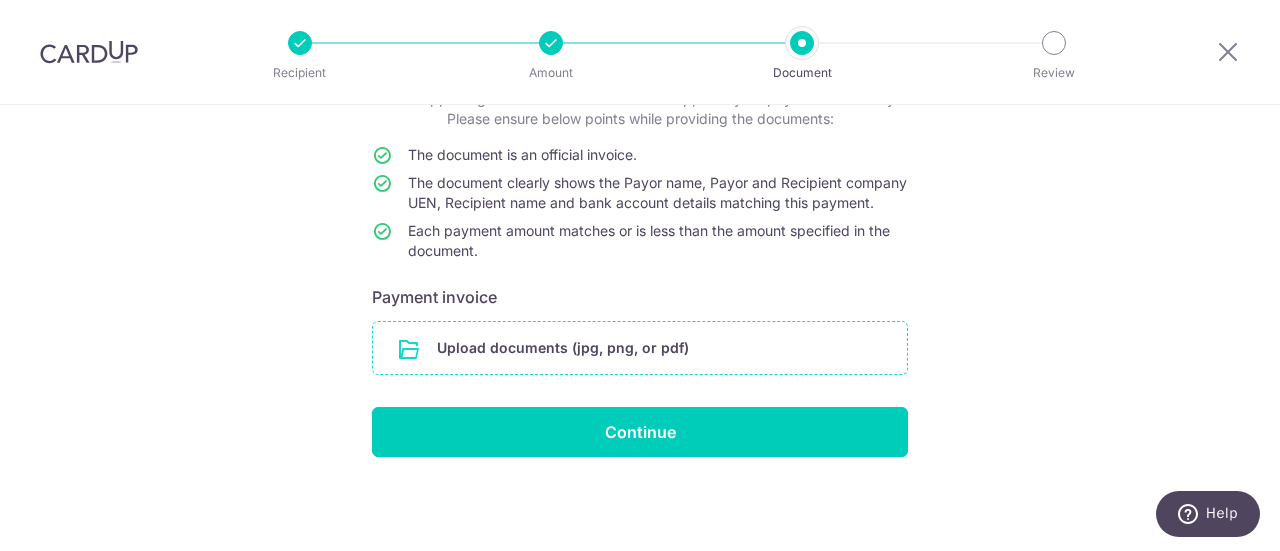 click at bounding box center [640, 348] 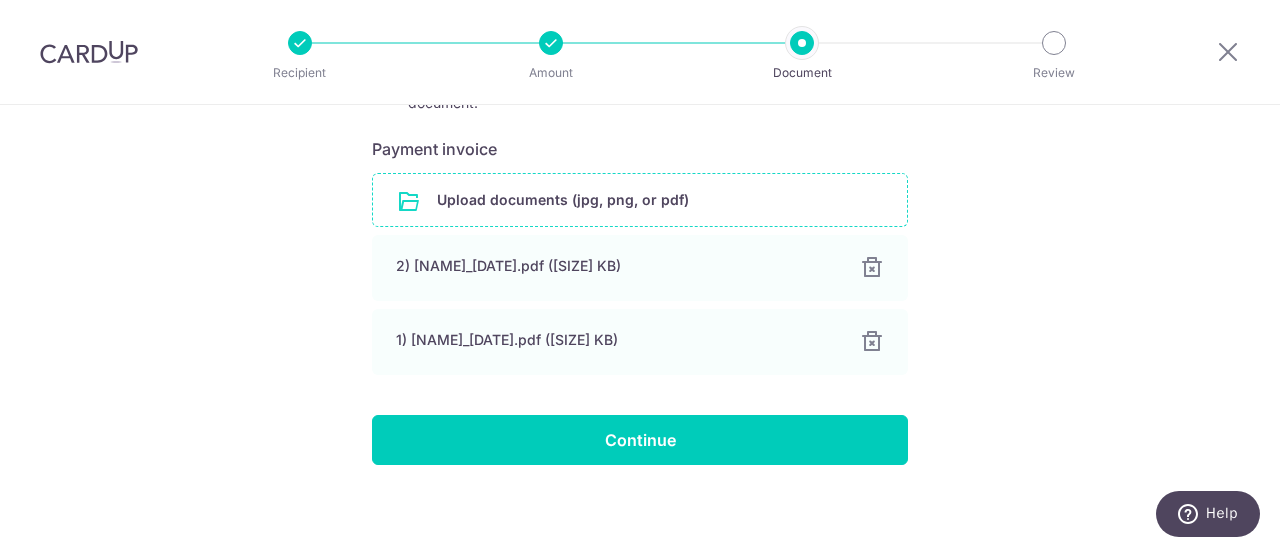scroll, scrollTop: 322, scrollLeft: 0, axis: vertical 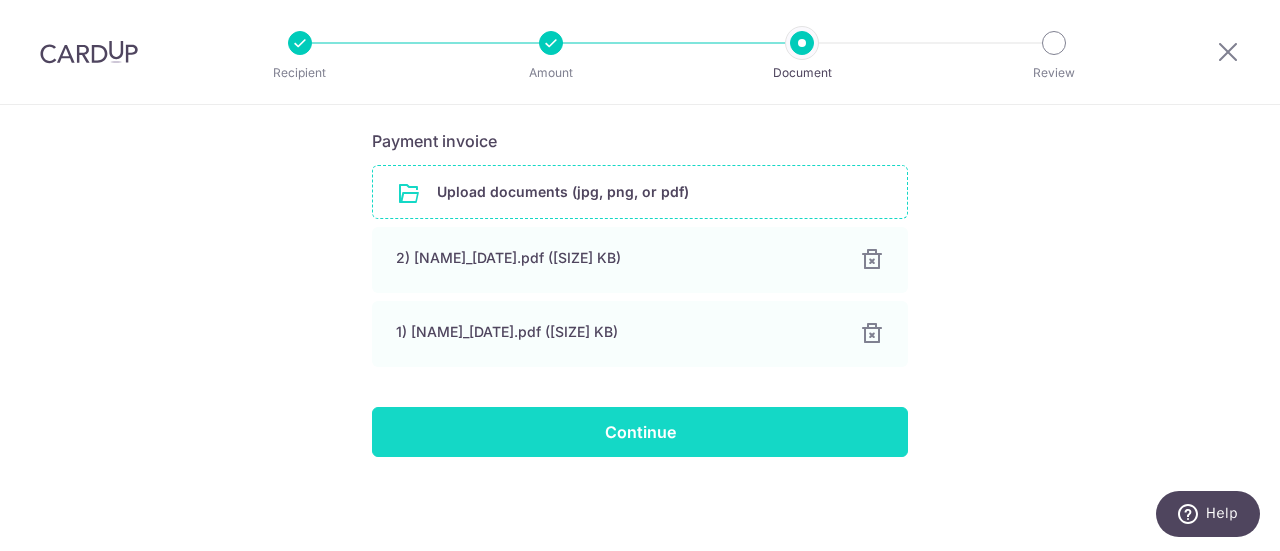 click on "Continue" at bounding box center (640, 432) 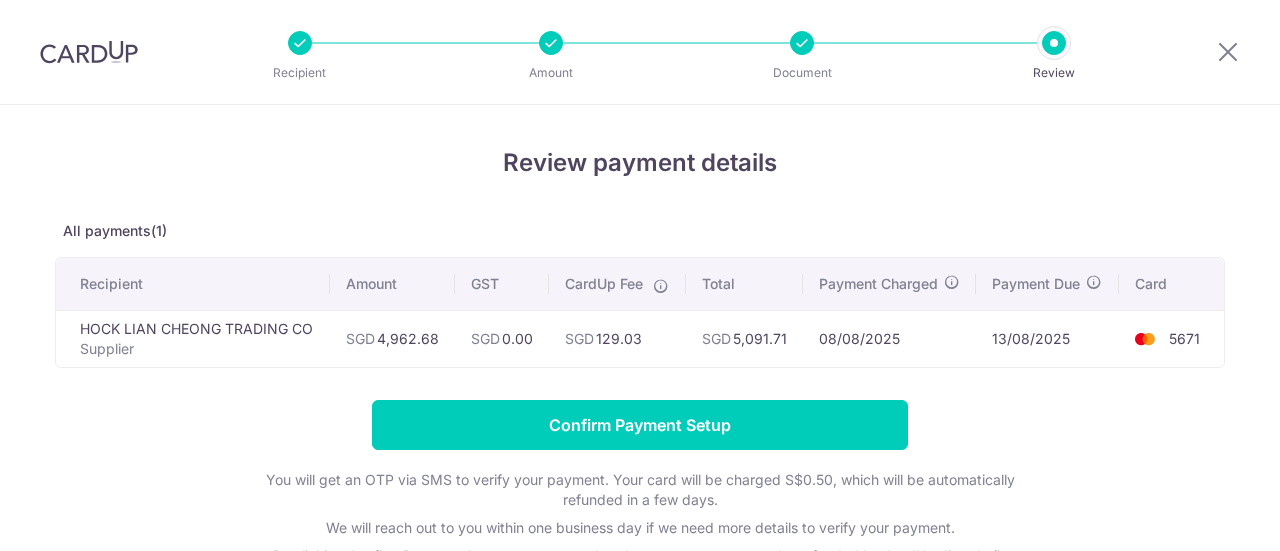 scroll, scrollTop: 0, scrollLeft: 0, axis: both 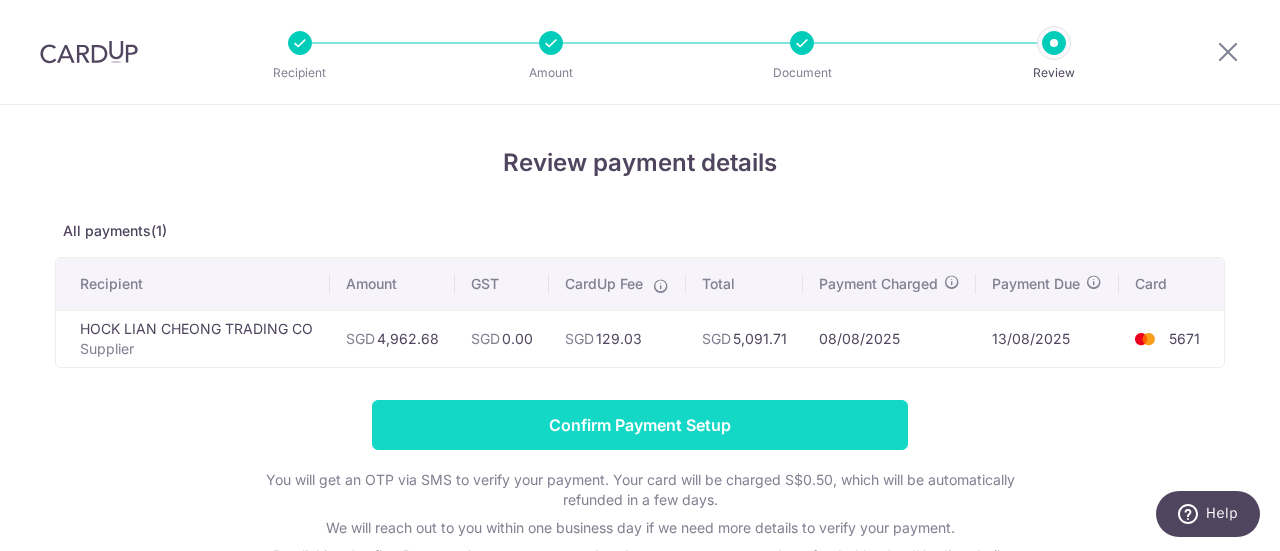 click on "Confirm Payment Setup" at bounding box center (640, 425) 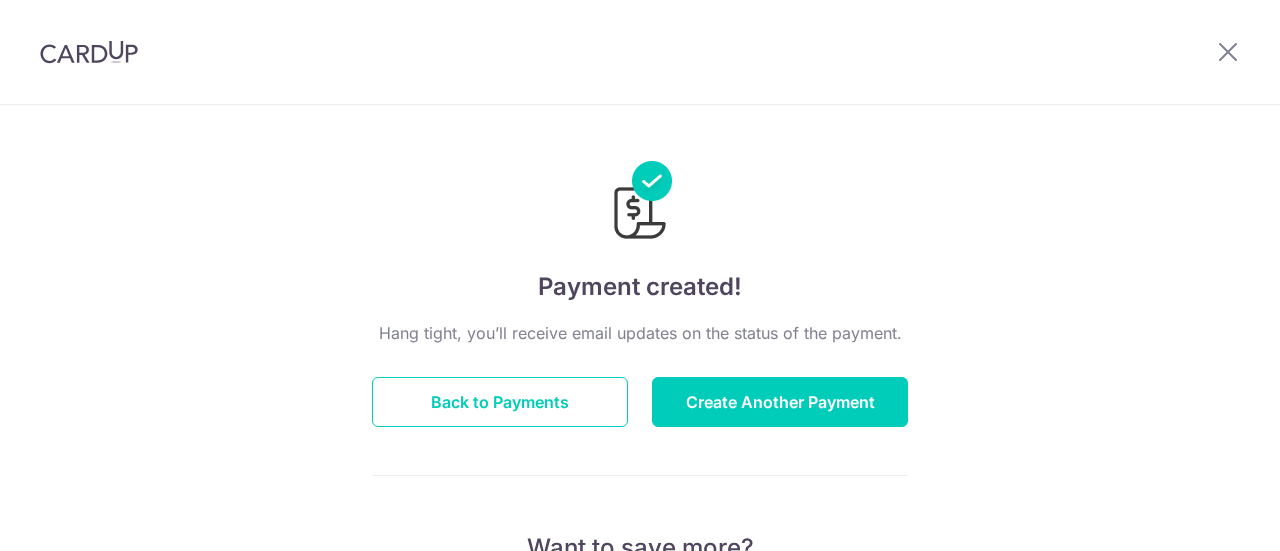 scroll, scrollTop: 0, scrollLeft: 0, axis: both 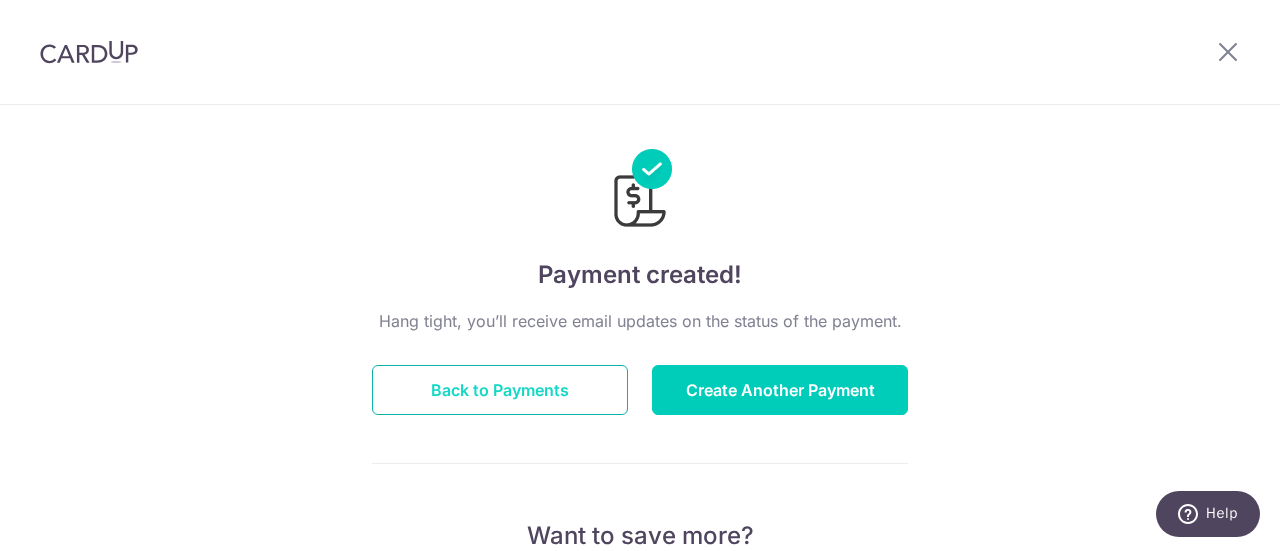 click on "Back to Payments" at bounding box center (500, 390) 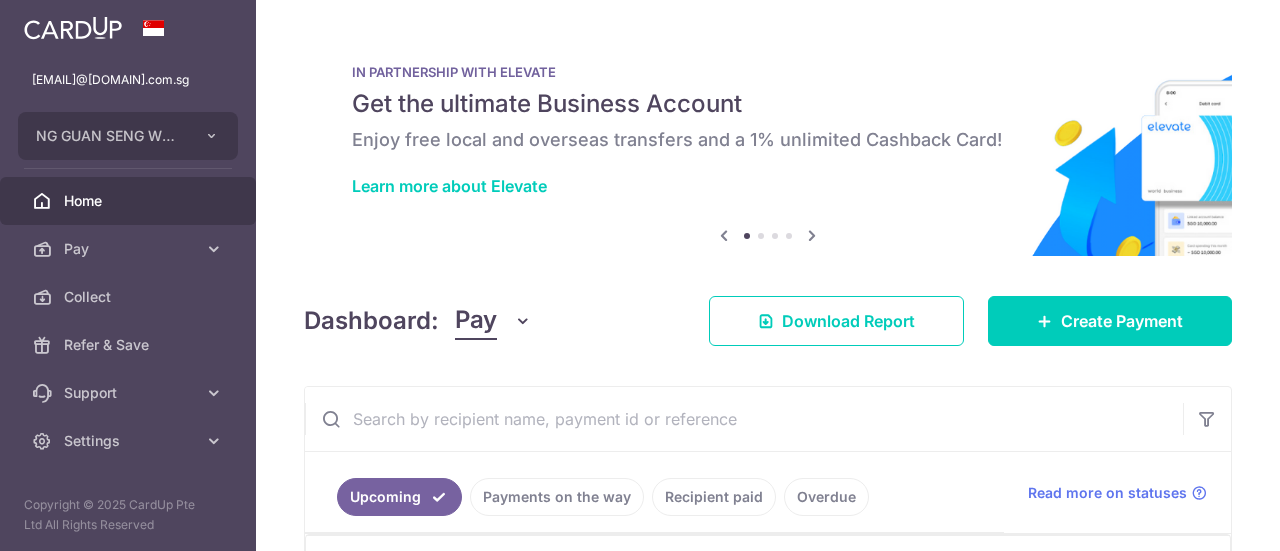 scroll, scrollTop: 0, scrollLeft: 0, axis: both 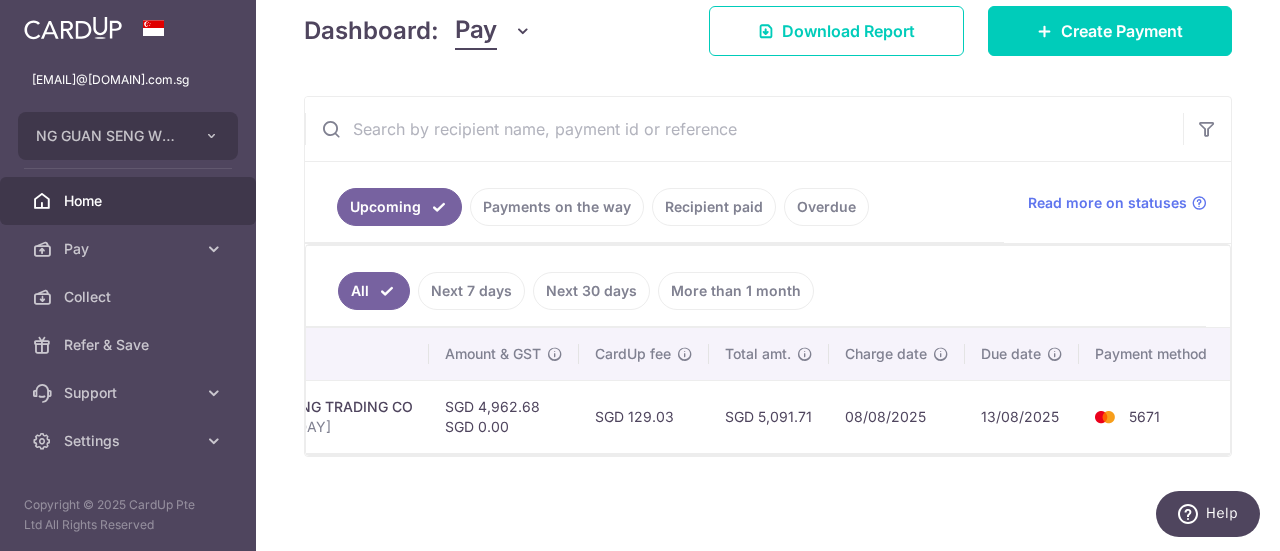 click on "13/08/2025" at bounding box center [1022, 416] 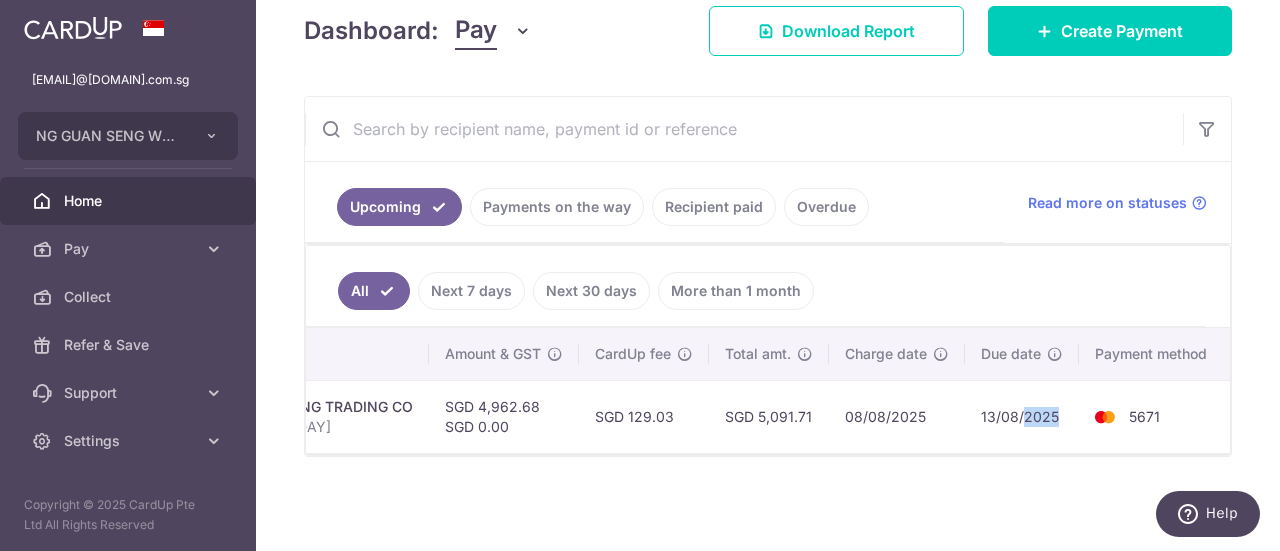 click on "13/08/2025" at bounding box center [1022, 416] 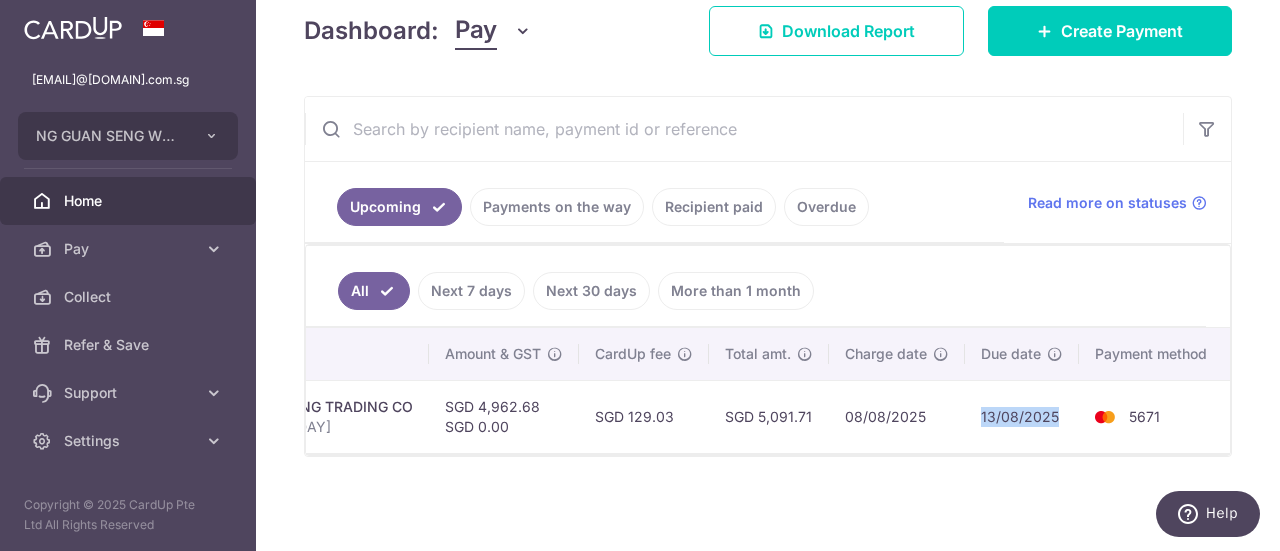 click on "13/08/2025" at bounding box center (1022, 416) 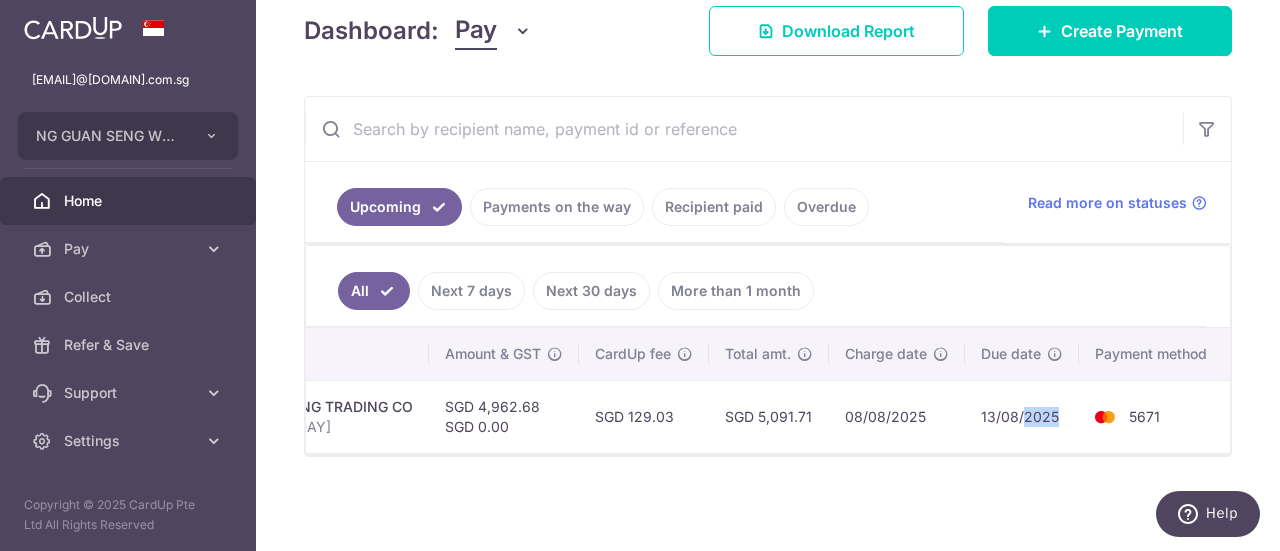 click on "13/08/2025" at bounding box center (1022, 416) 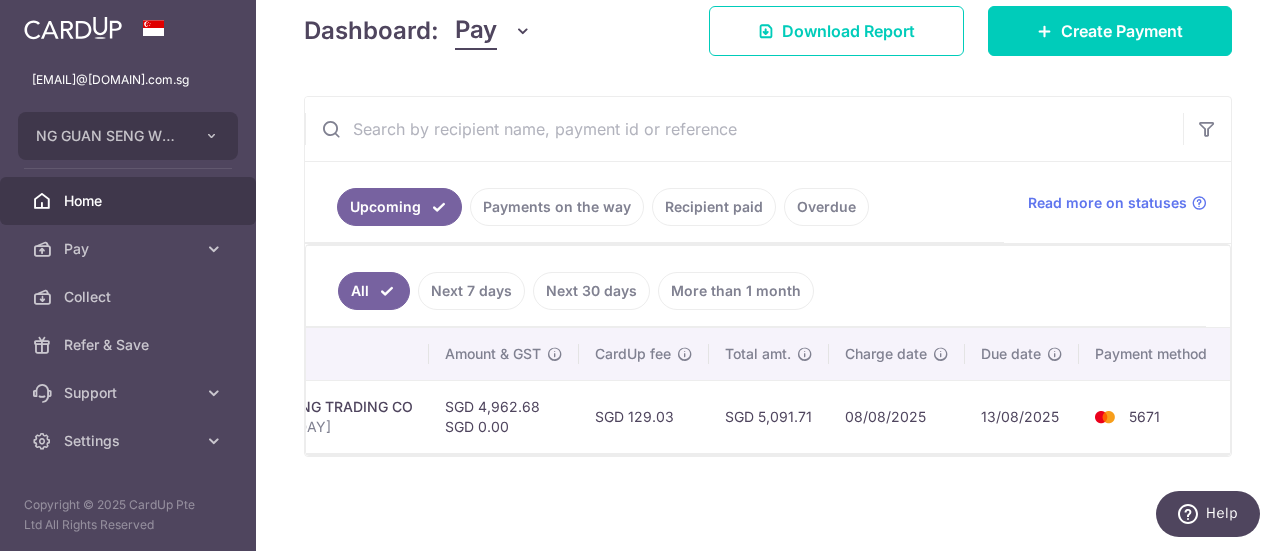 click on "SGD 5,091.71" at bounding box center [769, 416] 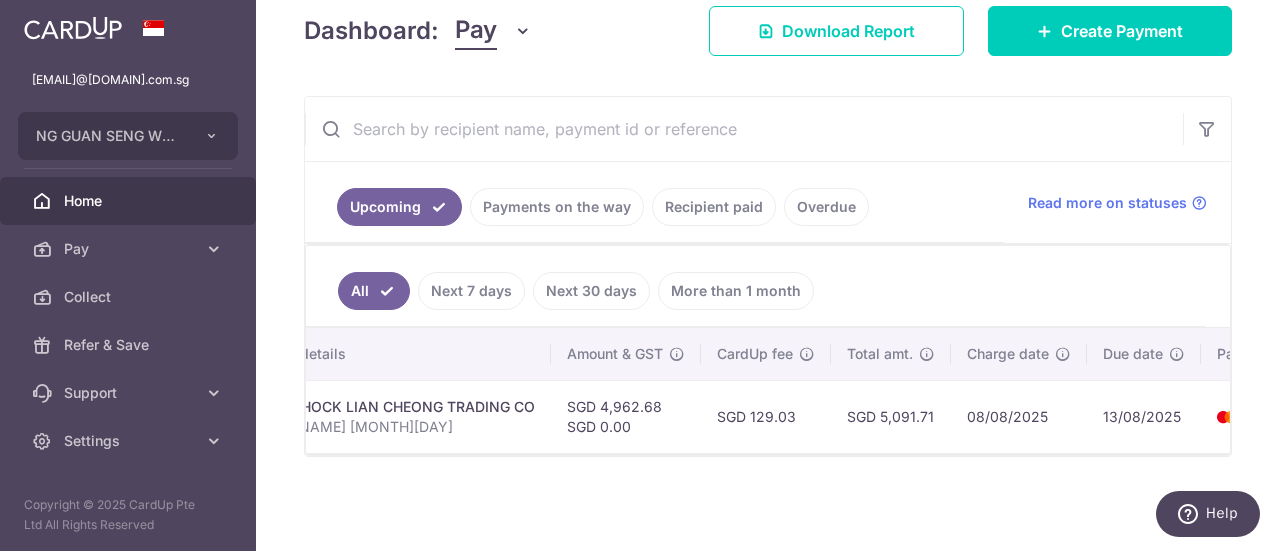 scroll, scrollTop: 0, scrollLeft: 528, axis: horizontal 